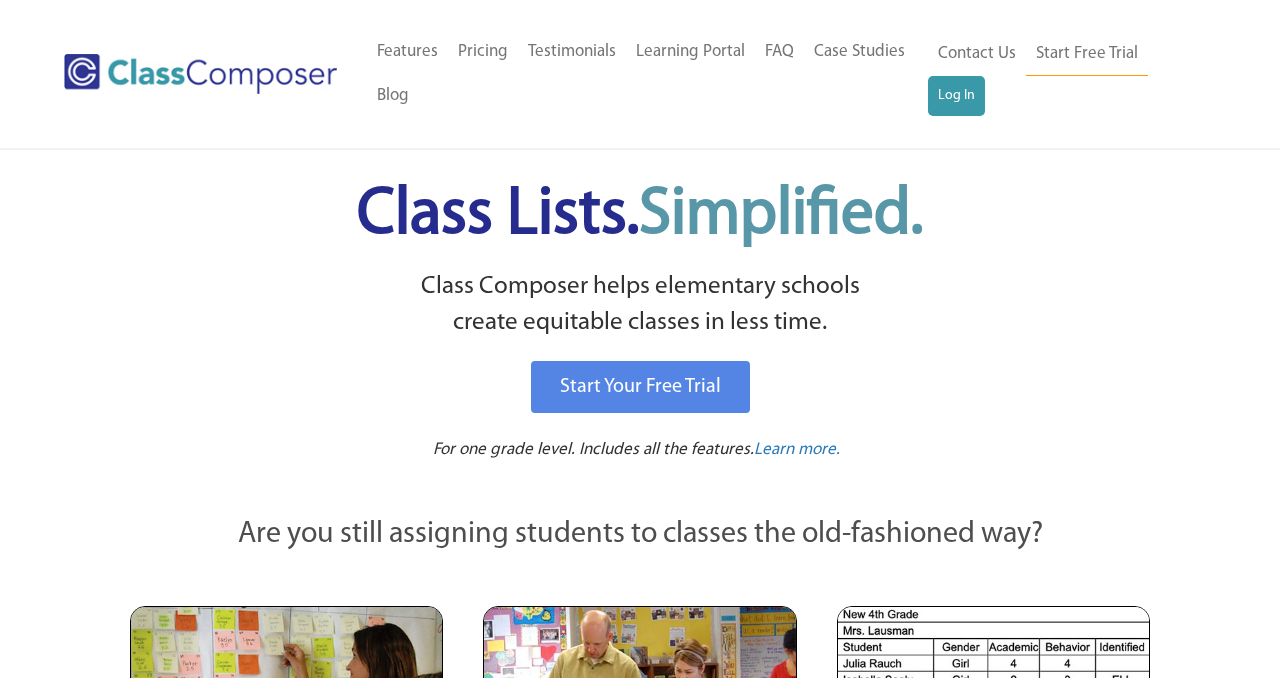 scroll, scrollTop: 0, scrollLeft: 0, axis: both 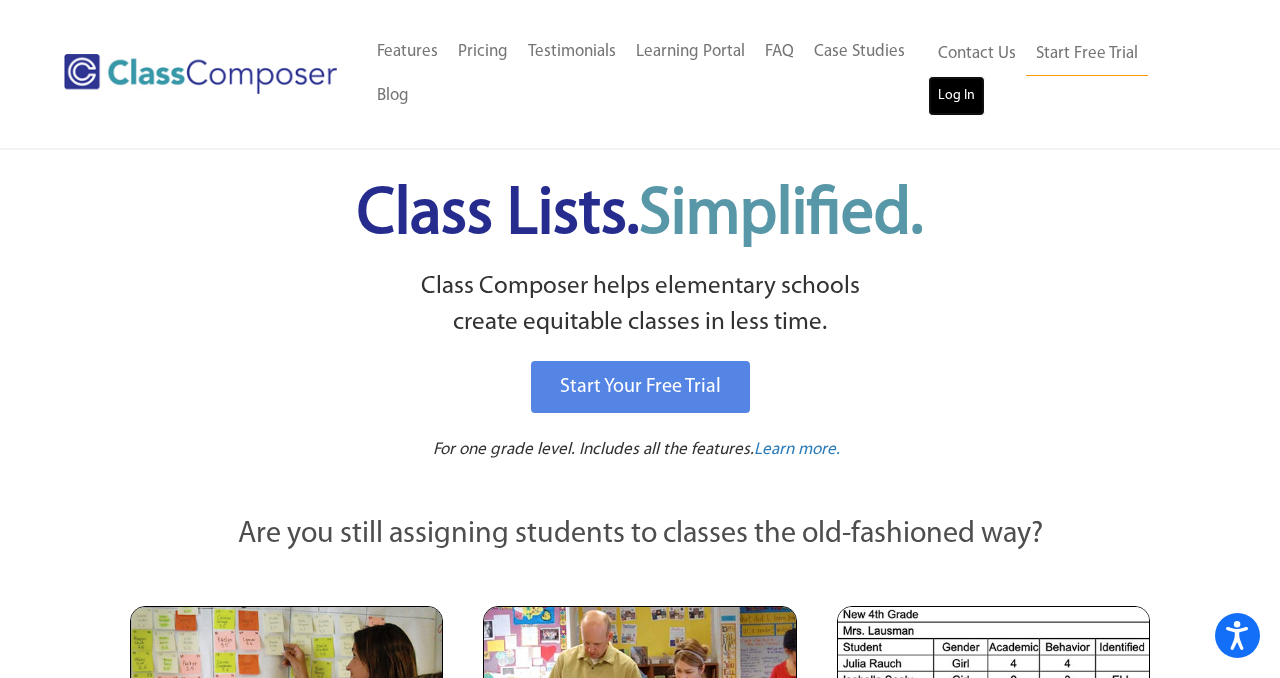 click on "Log In" at bounding box center [956, 96] 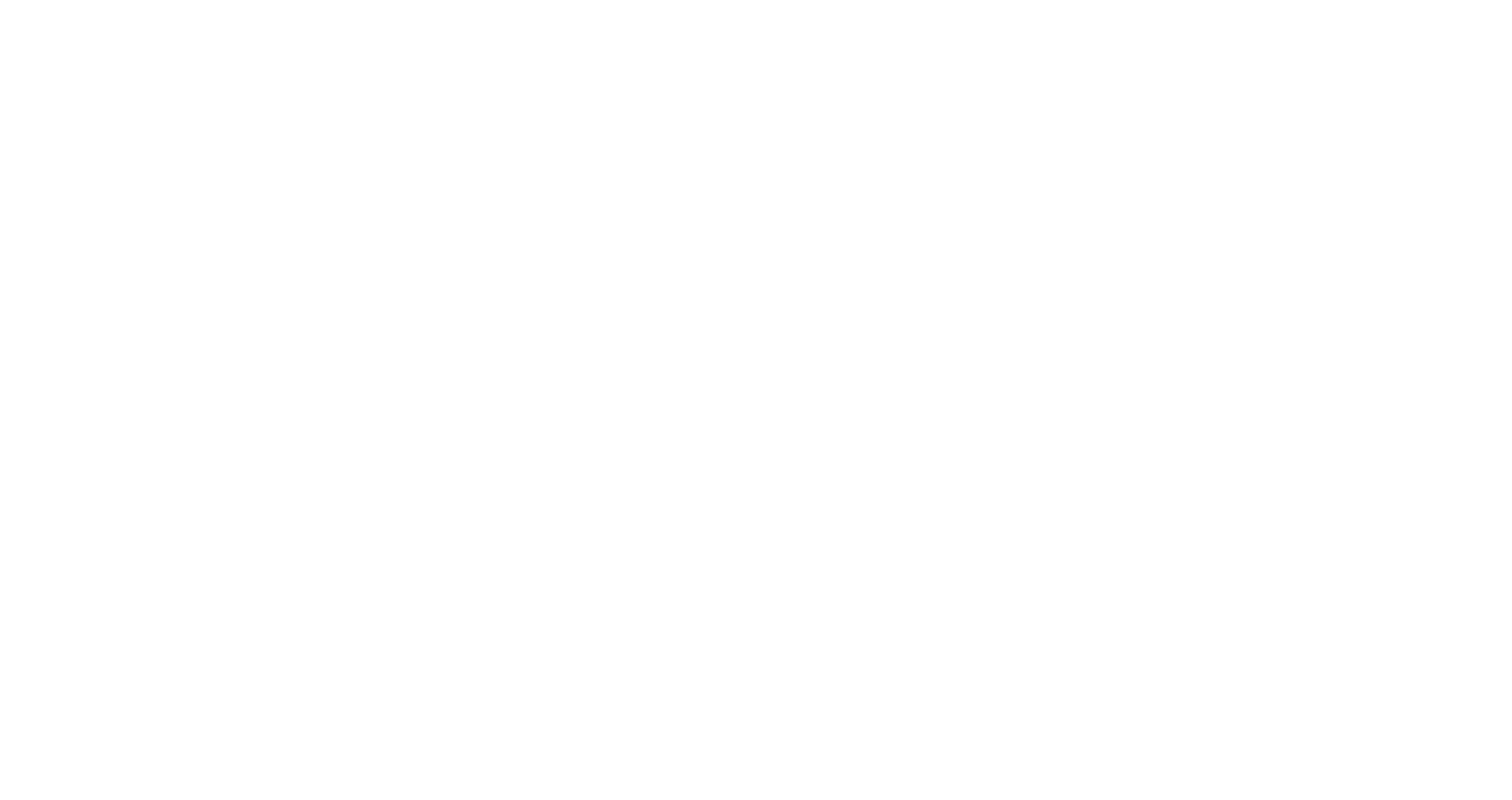 scroll, scrollTop: 0, scrollLeft: 0, axis: both 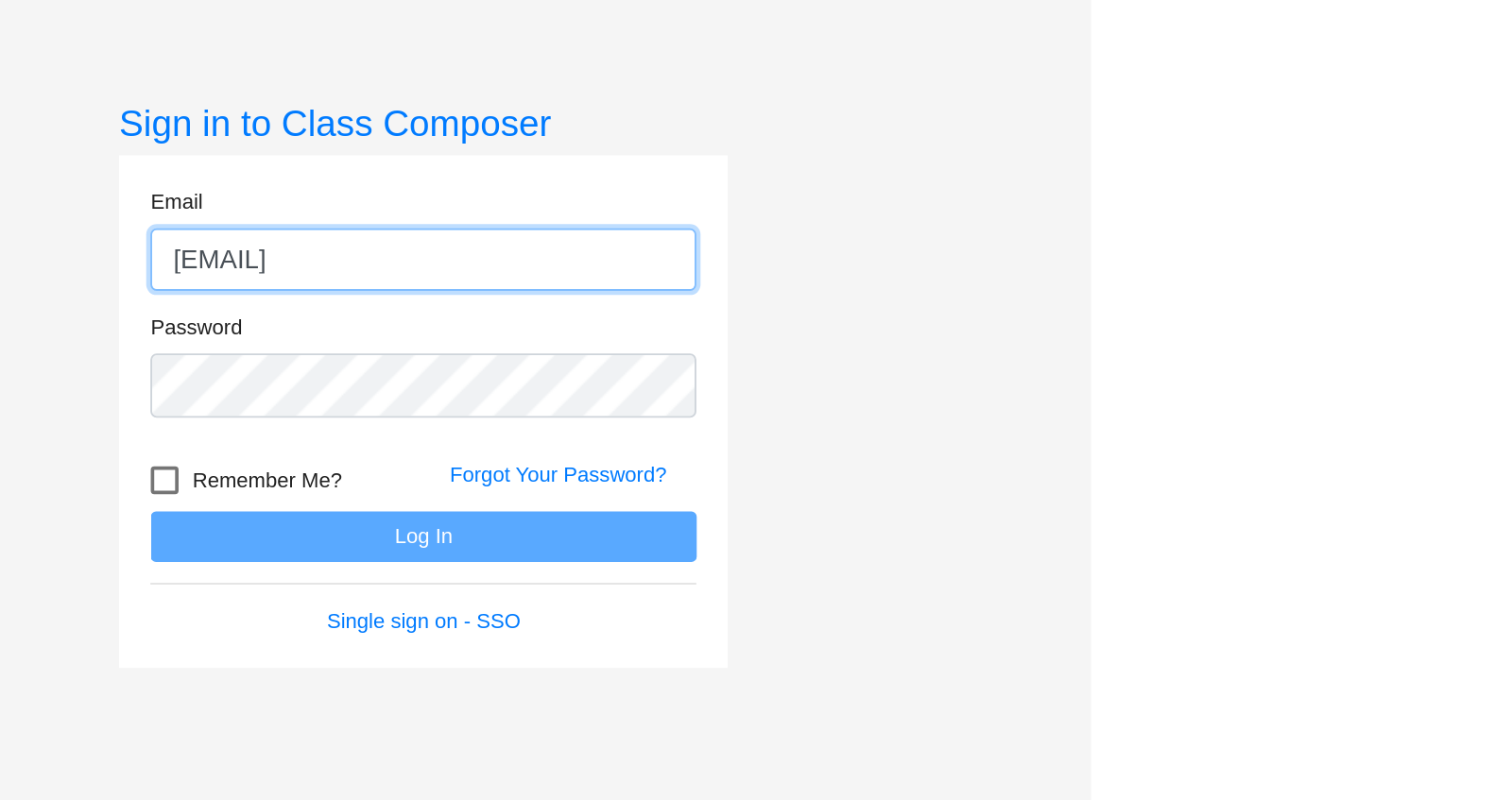 type on "[EMAIL]" 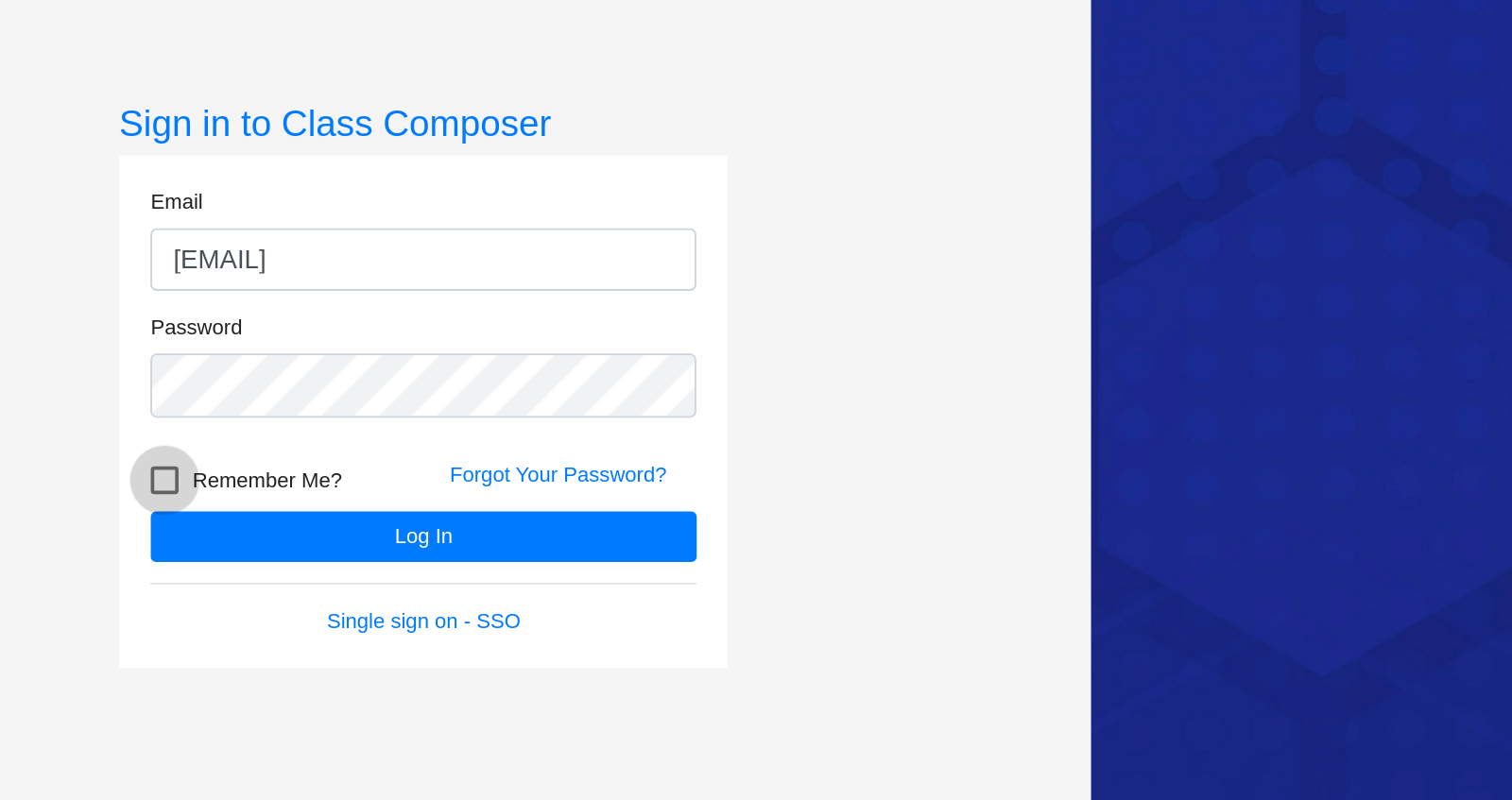 click at bounding box center [252, 446] 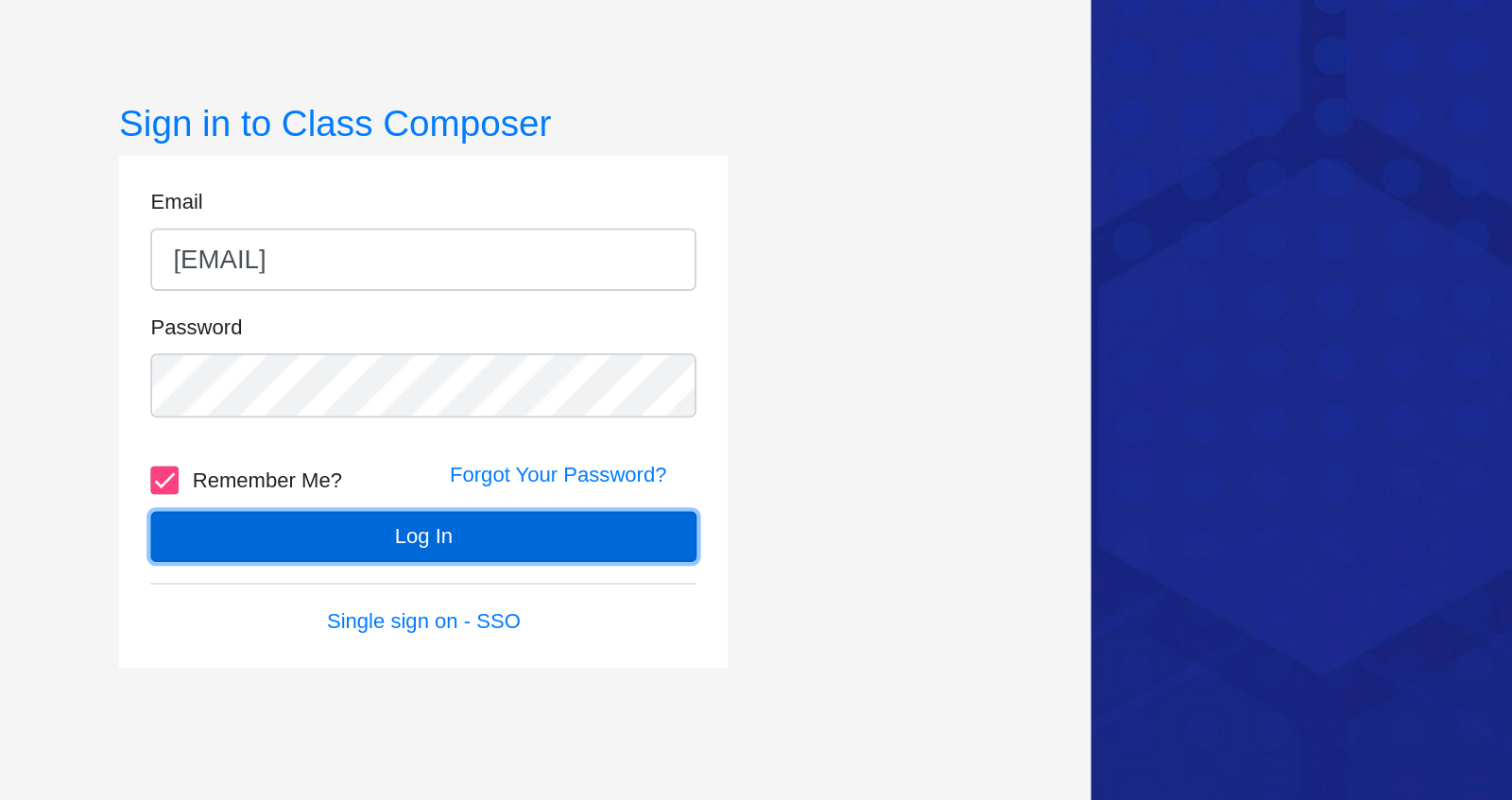 click on "Log In" 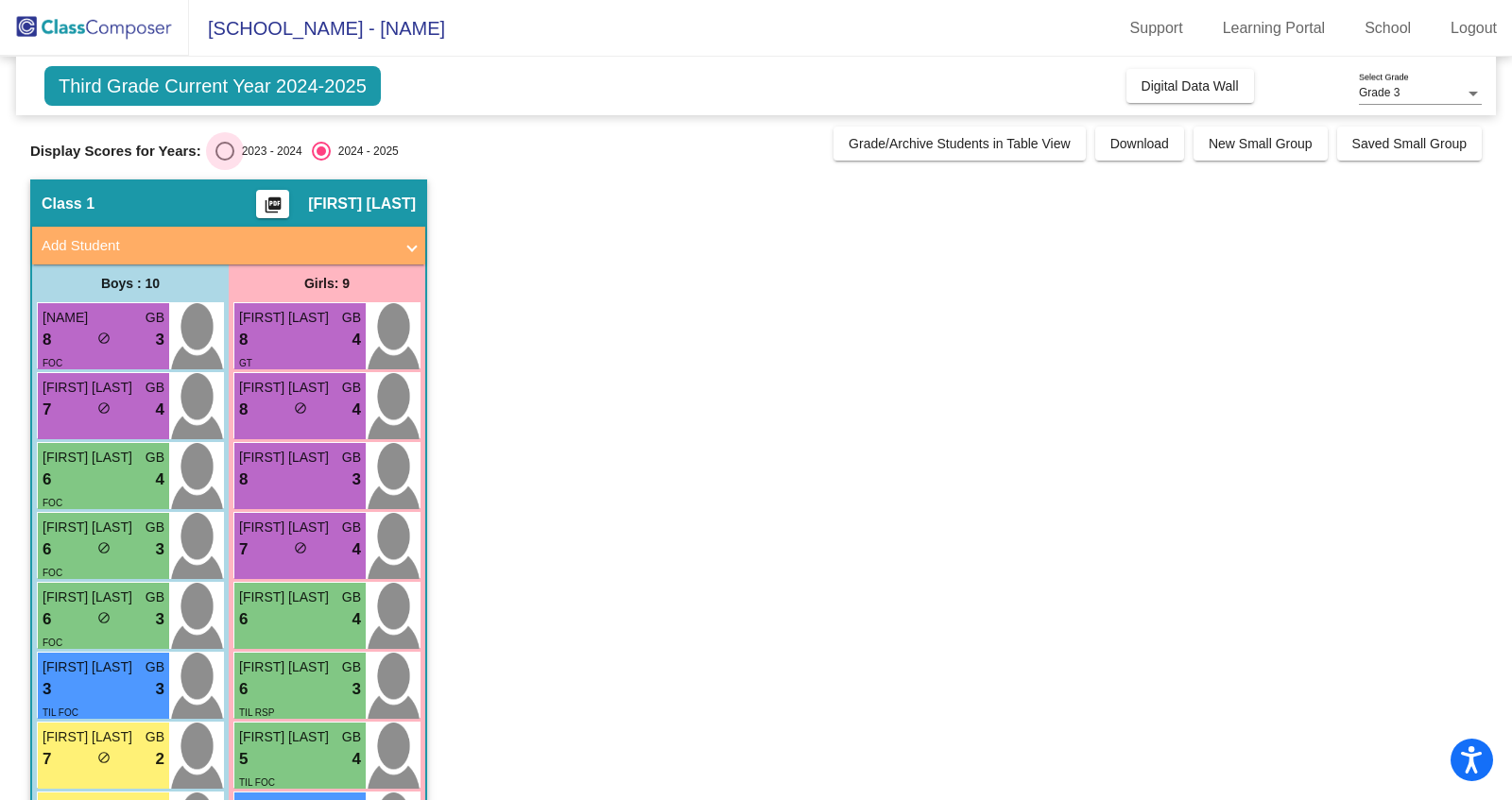 click at bounding box center (225, 151) 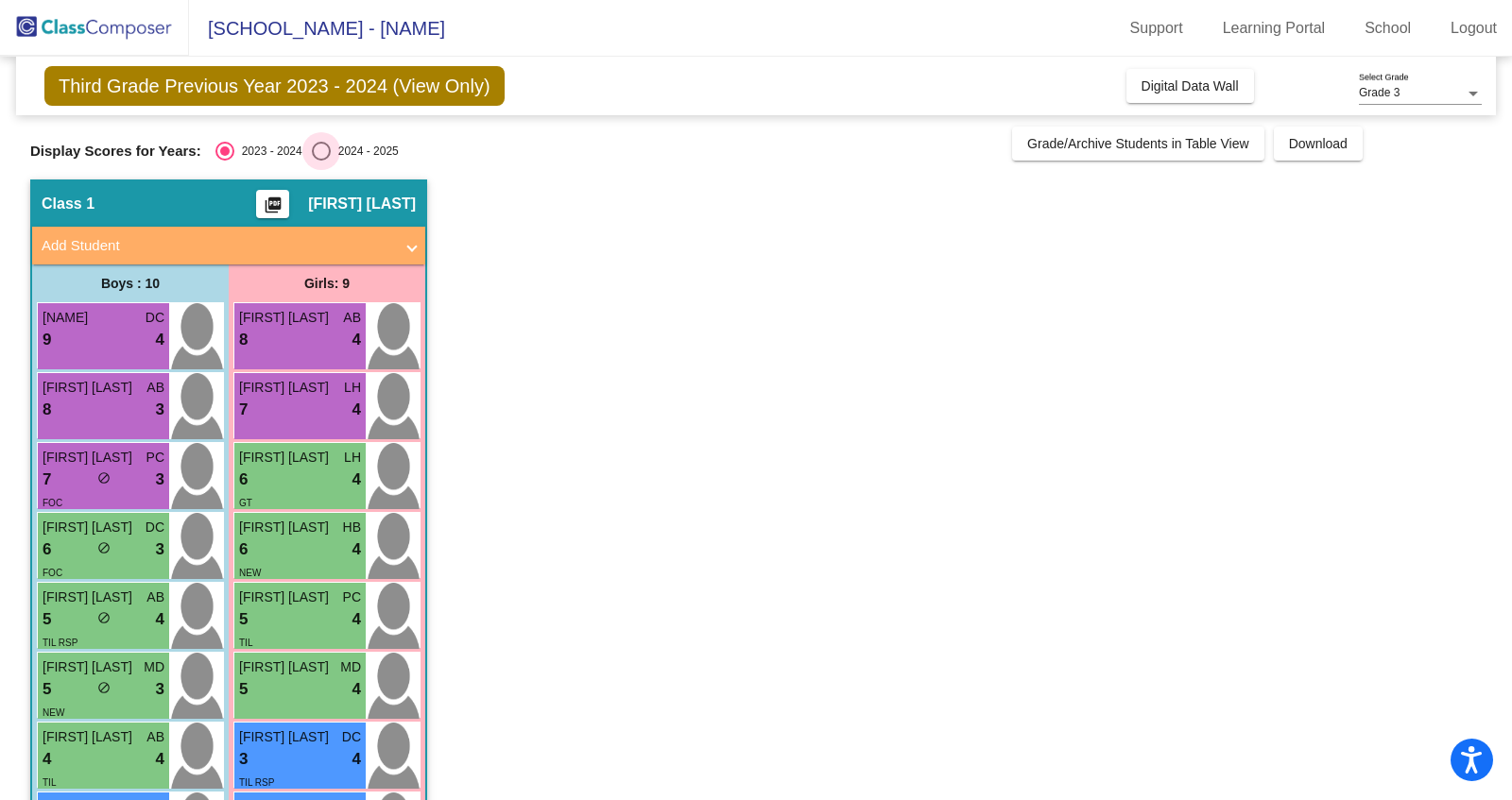 click at bounding box center (321, 151) 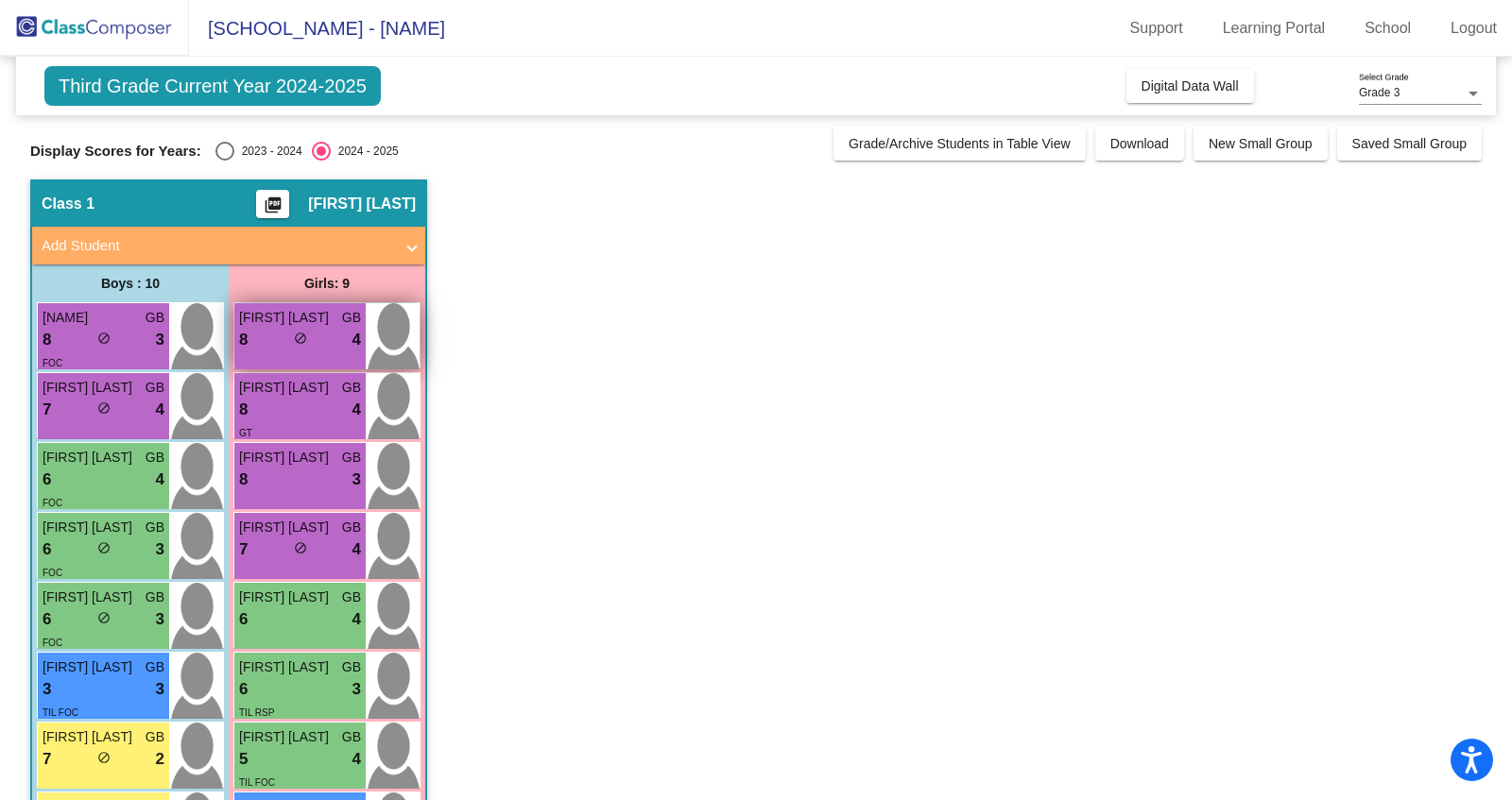 click on "8 lock do_not_disturb_alt 4" at bounding box center (300, 340) 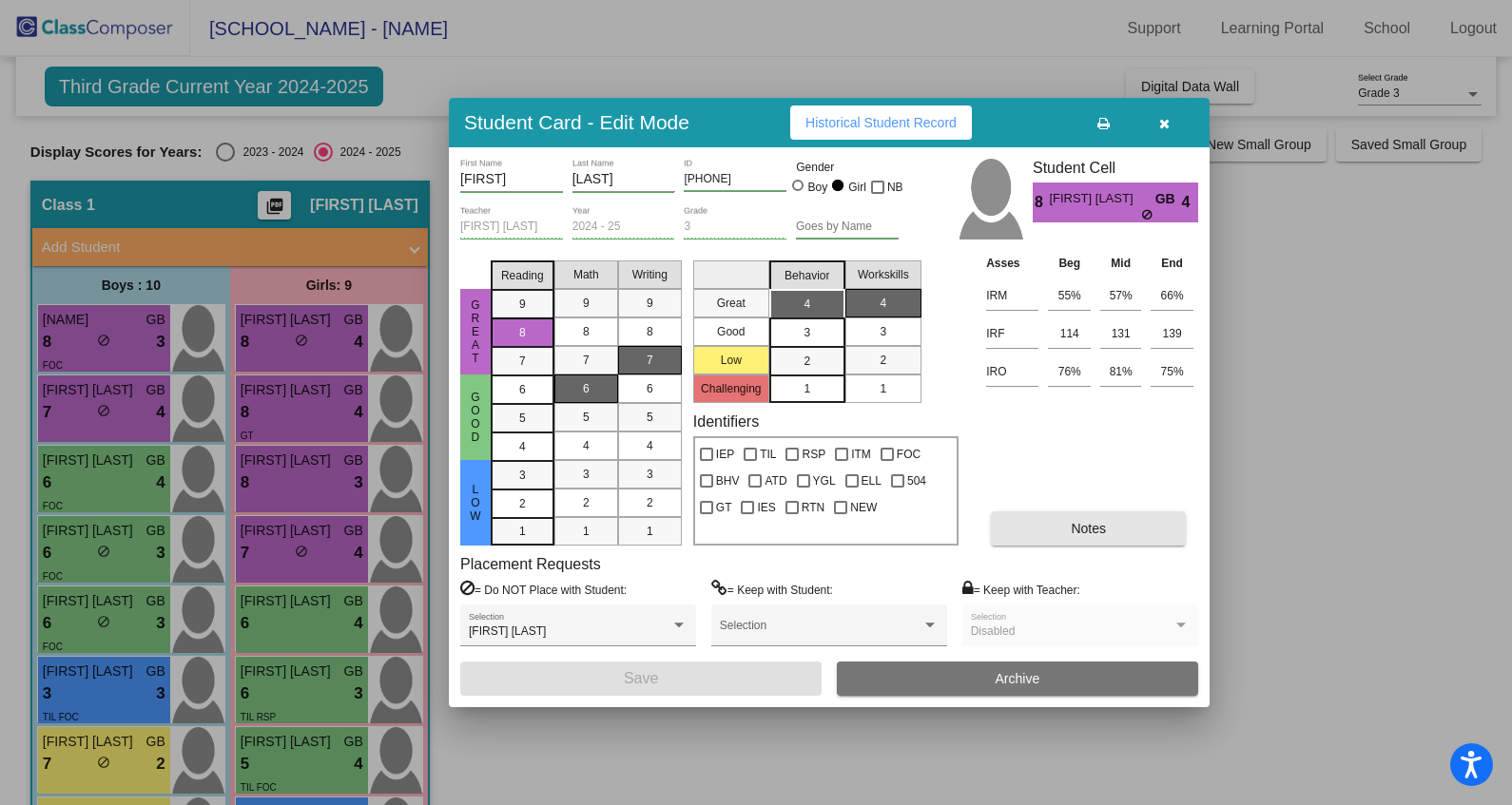 click on "Notes" at bounding box center [1088, 528] 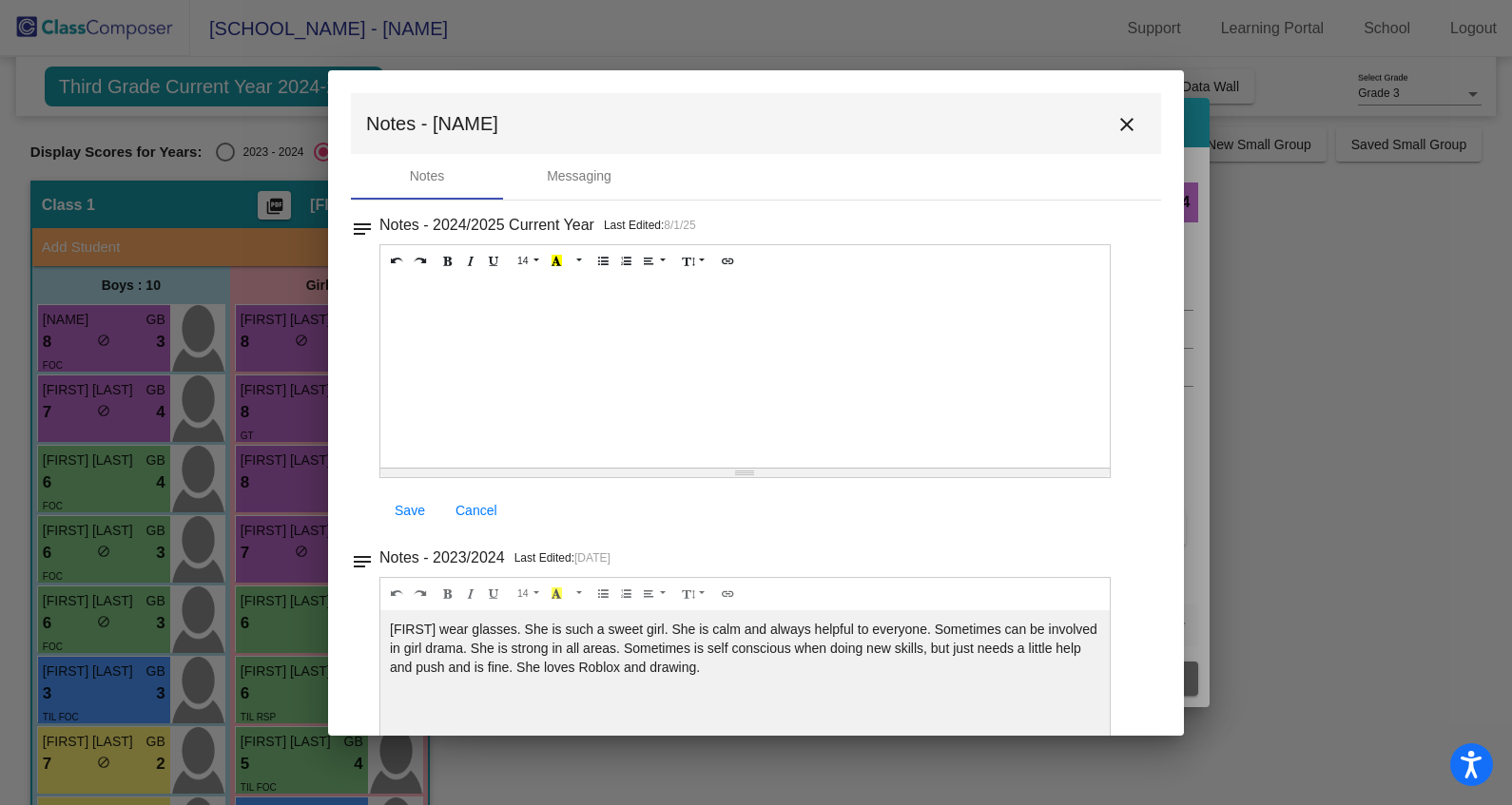 click on "close" at bounding box center [1127, 125] 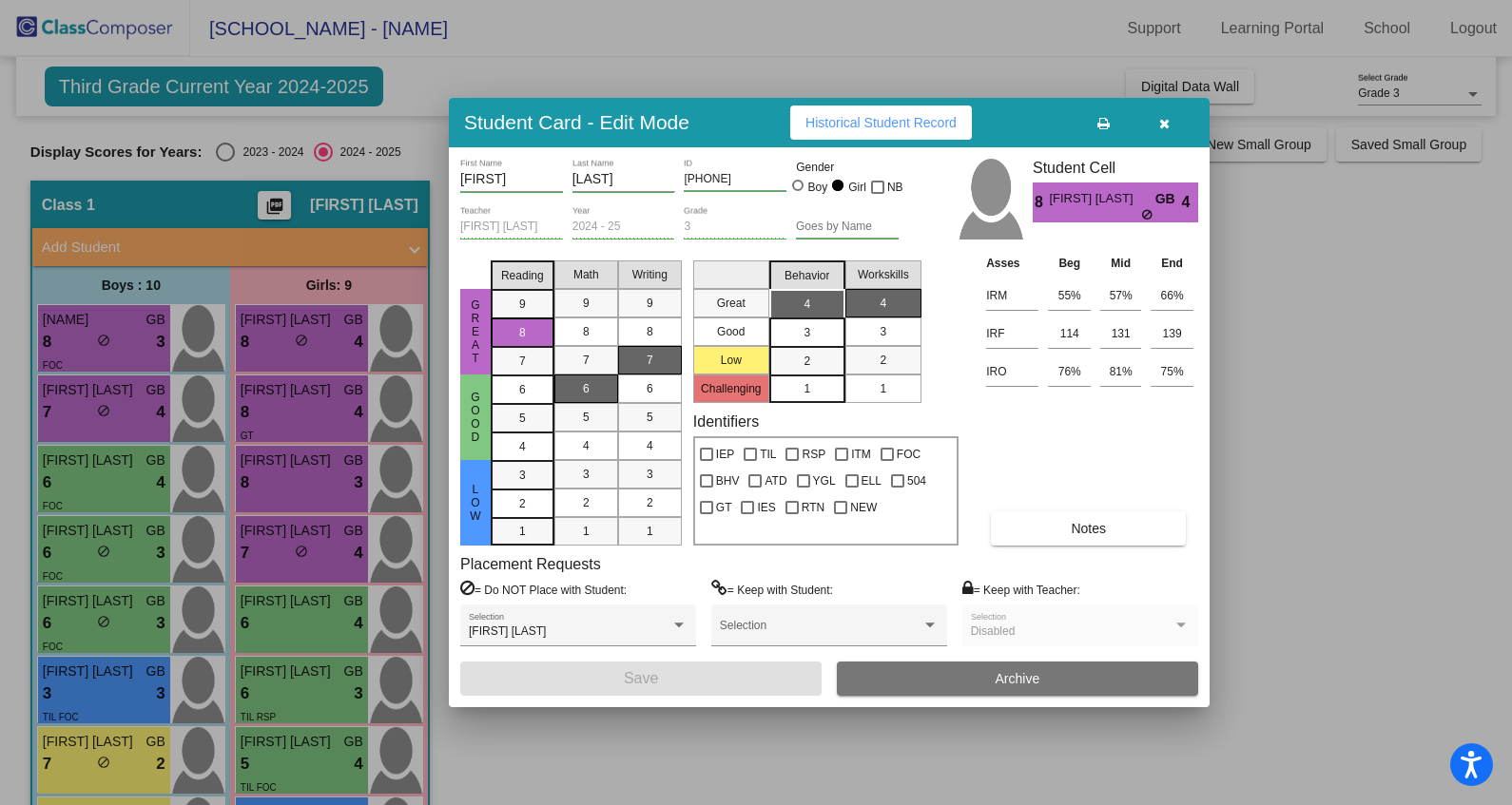 click at bounding box center [1164, 124] 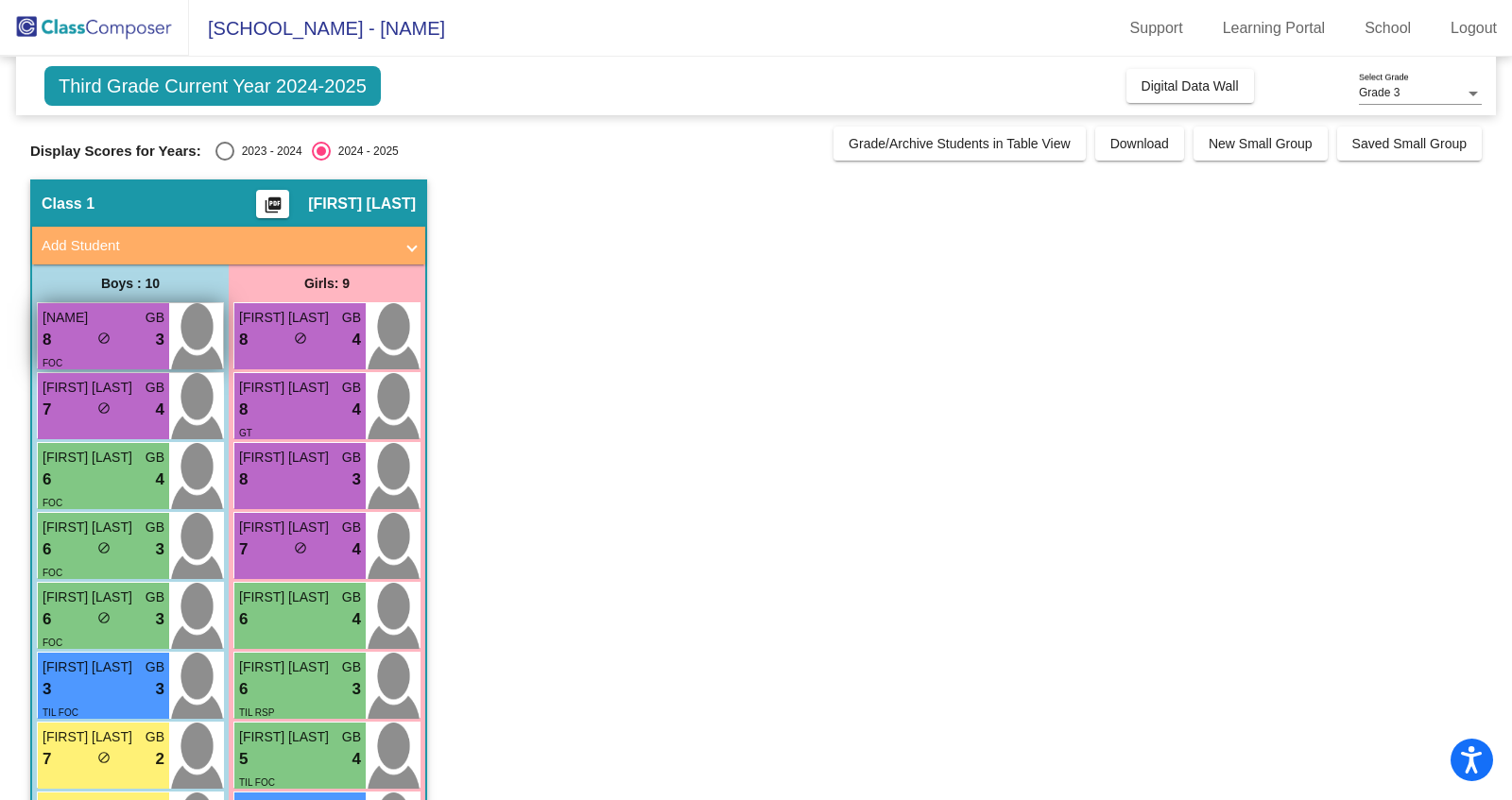 click on "Chase Ness" at bounding box center [90, 317] 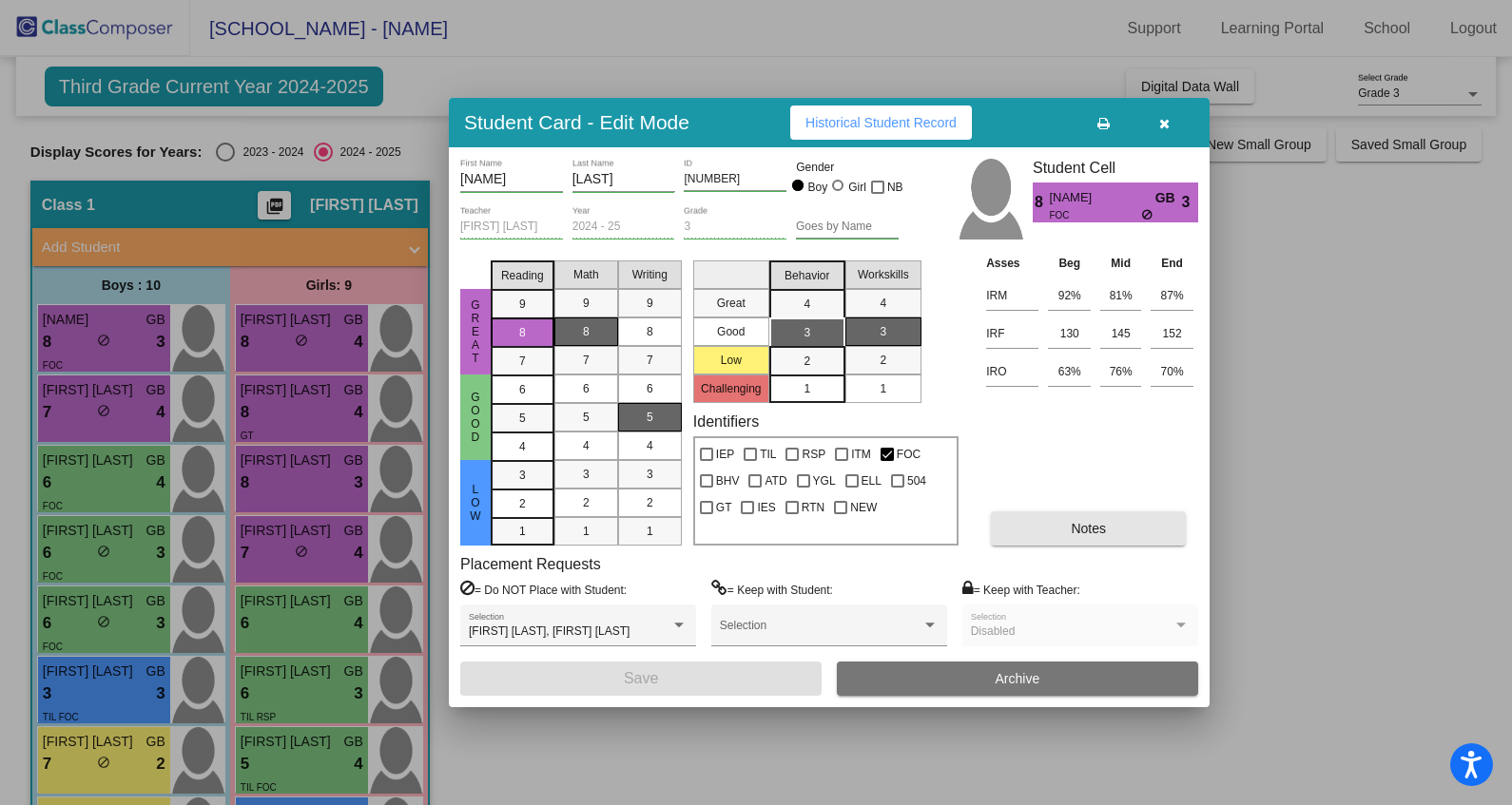 click on "Notes" at bounding box center [1088, 528] 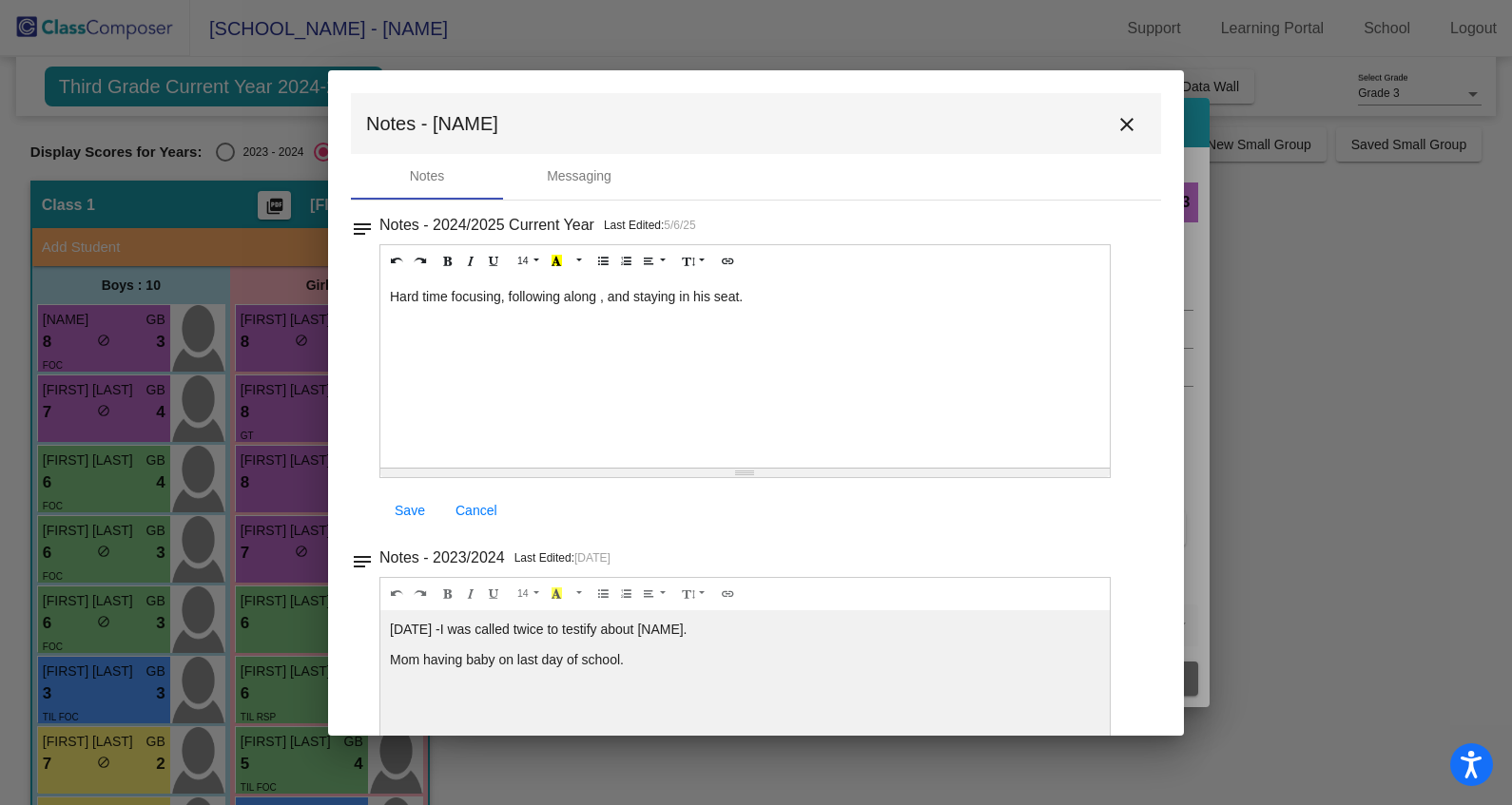 click on "close" at bounding box center (1127, 125) 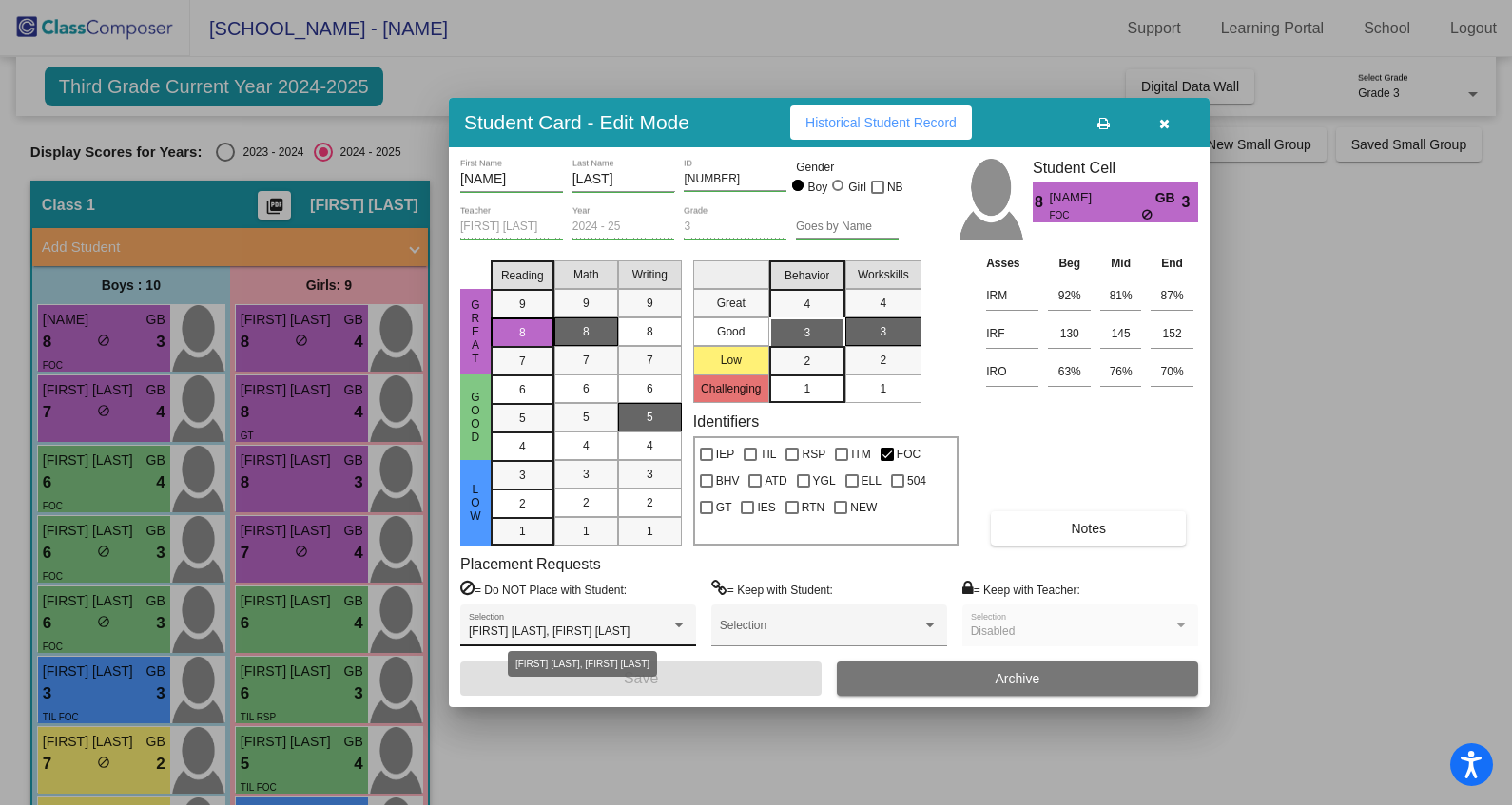 click at bounding box center (679, 624) 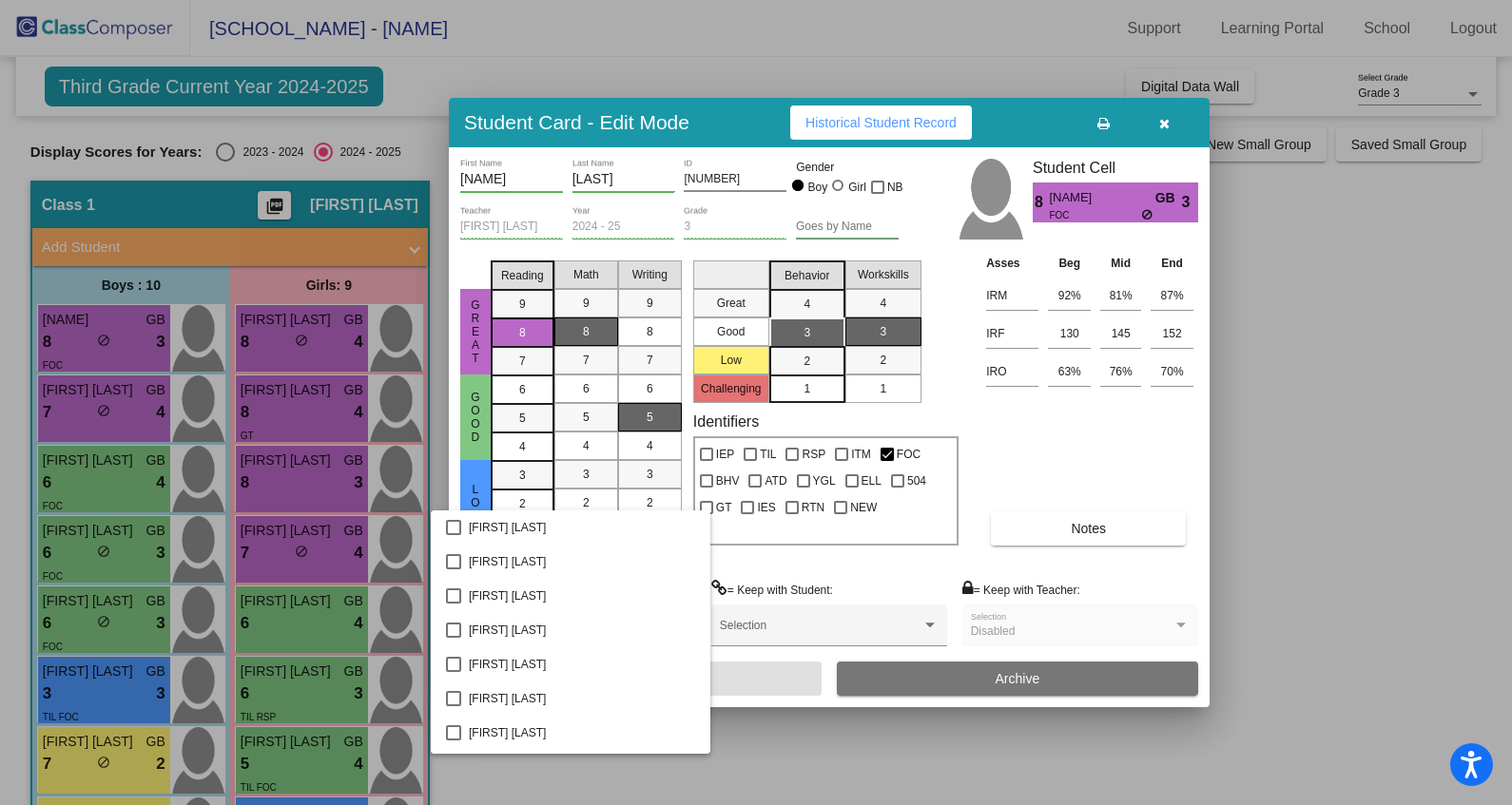 scroll, scrollTop: 3180, scrollLeft: 0, axis: vertical 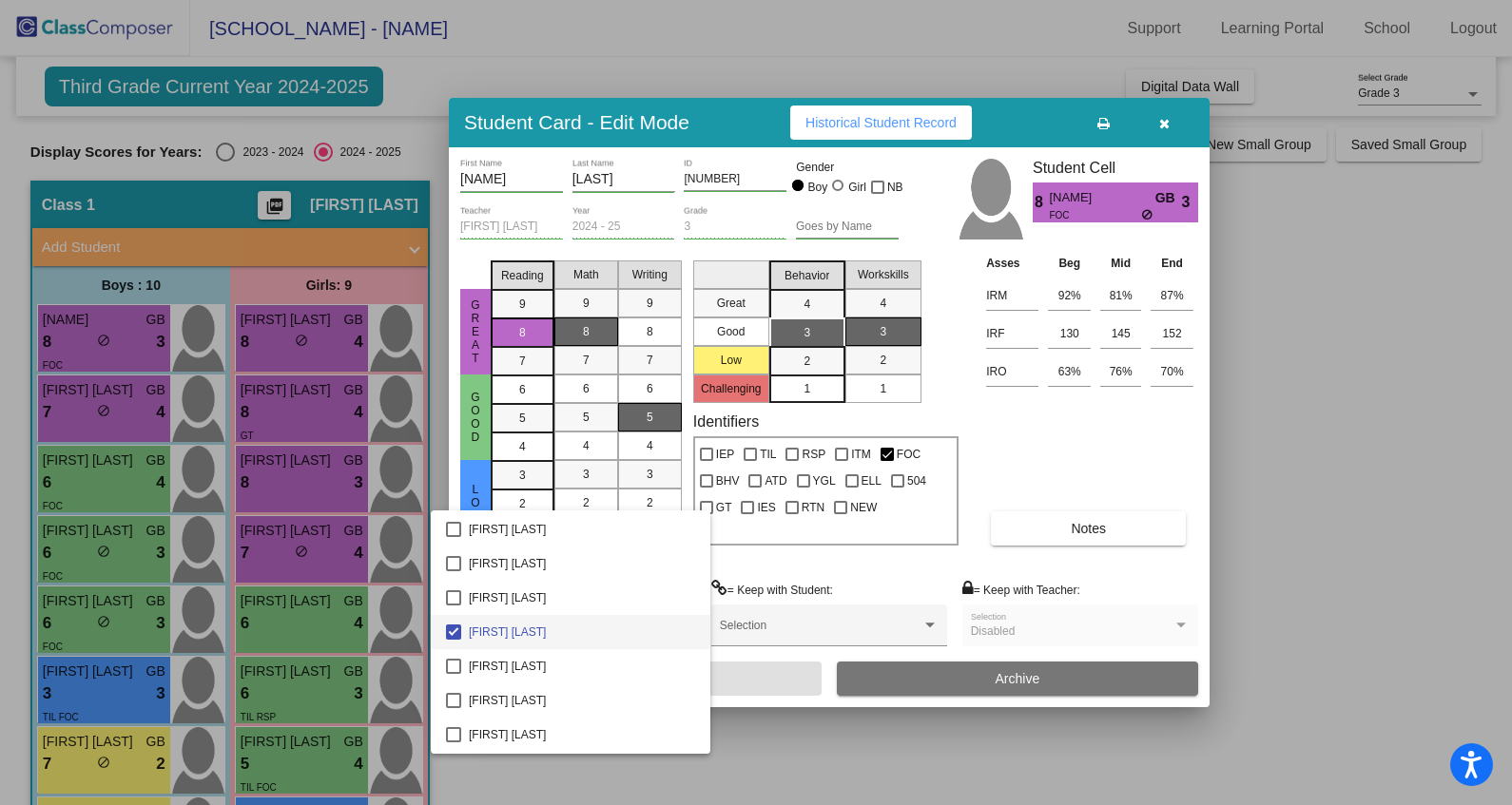 click at bounding box center [756, 402] 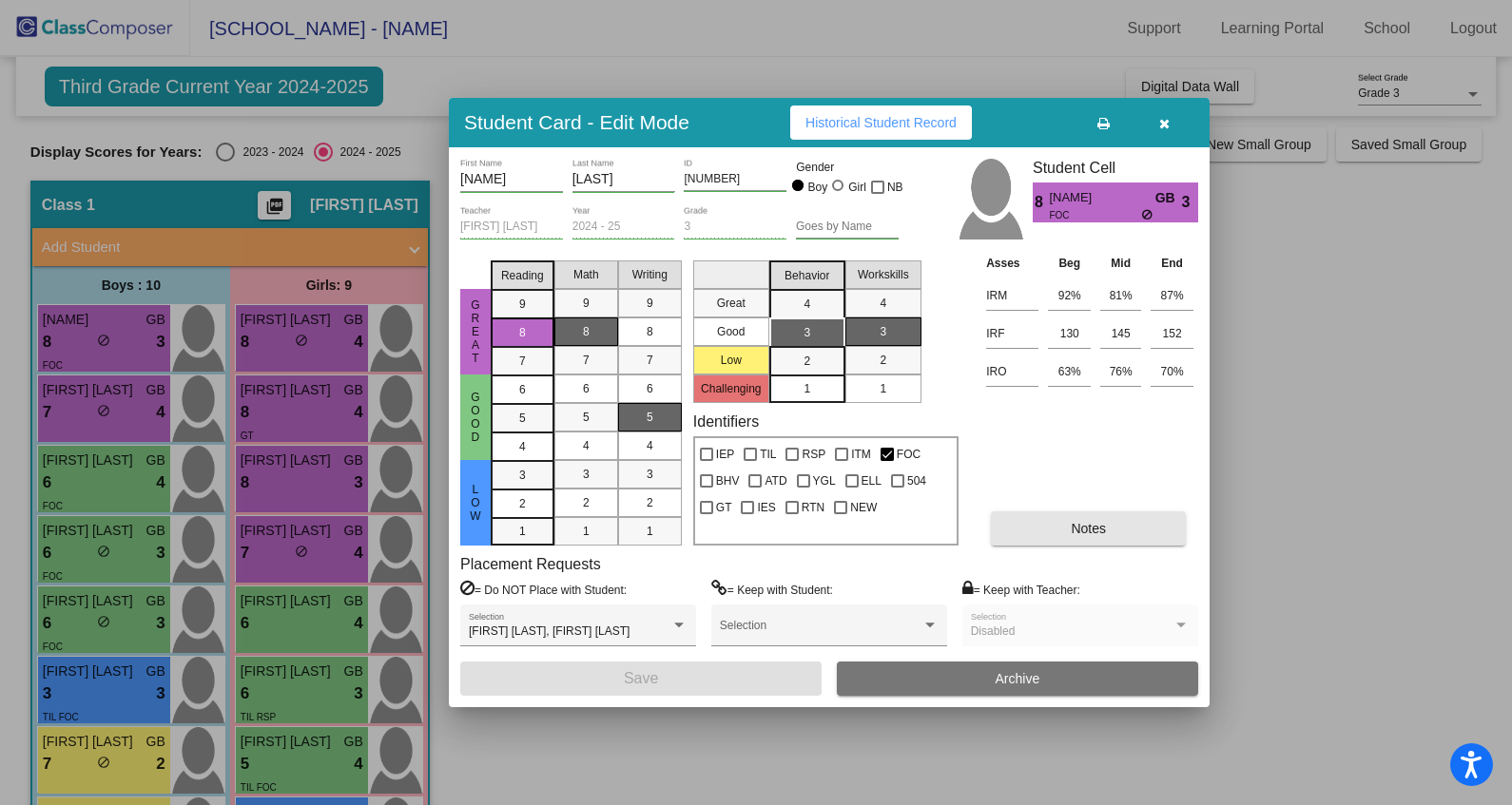 click on "Notes" at bounding box center [1088, 528] 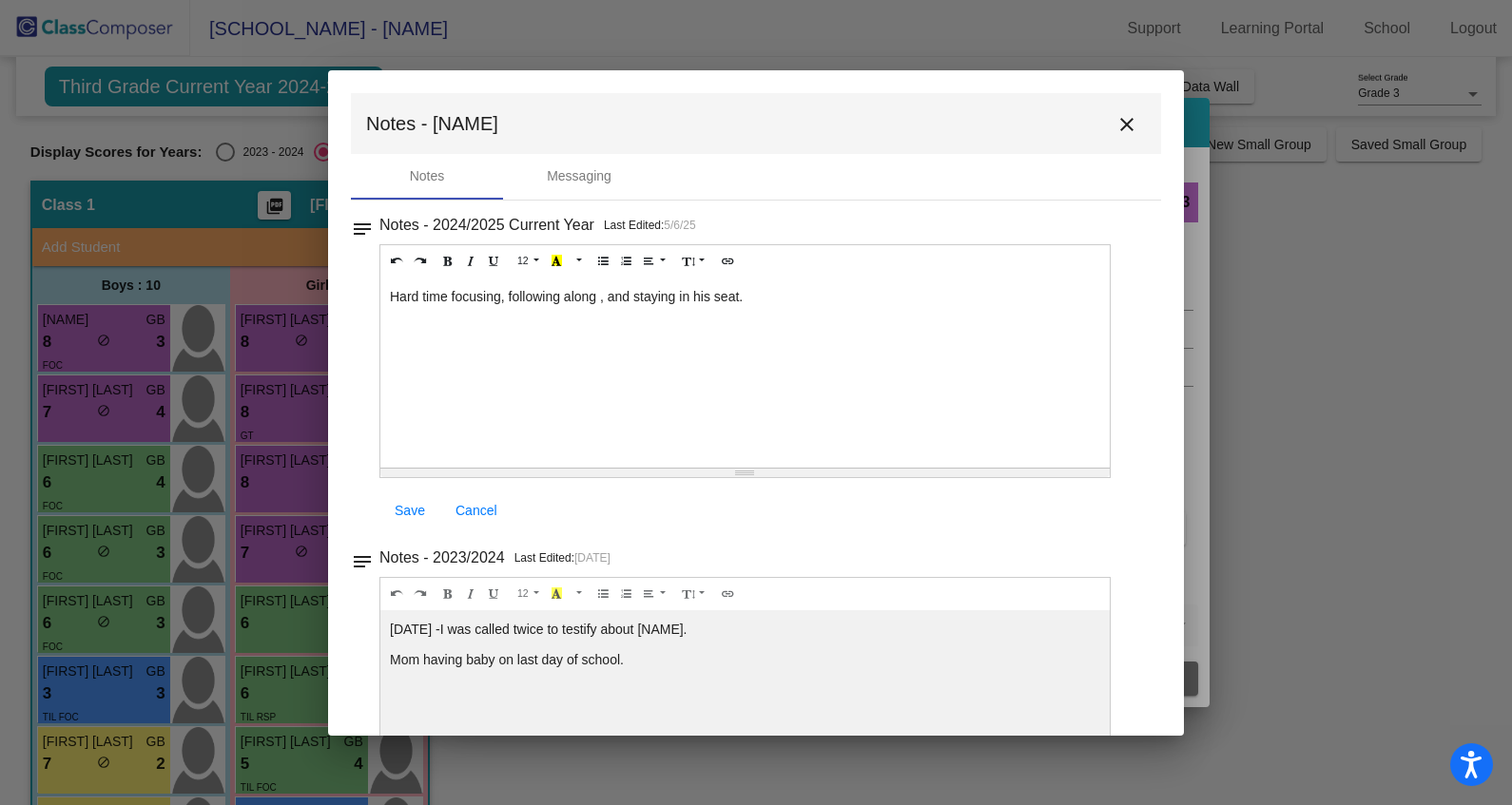 click on "Hard time focusing, following along , and staying in his seat." at bounding box center (745, 373) 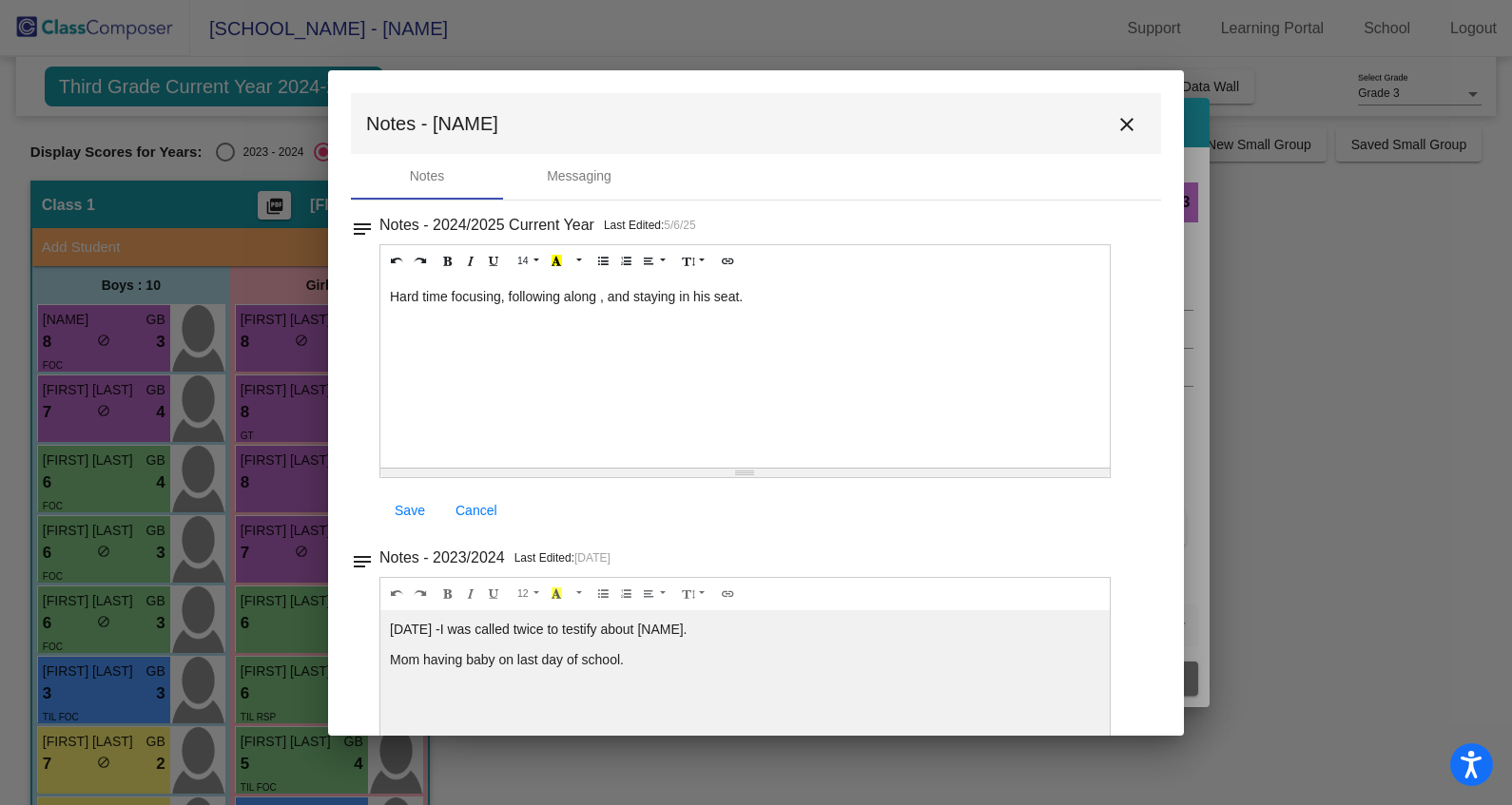 type 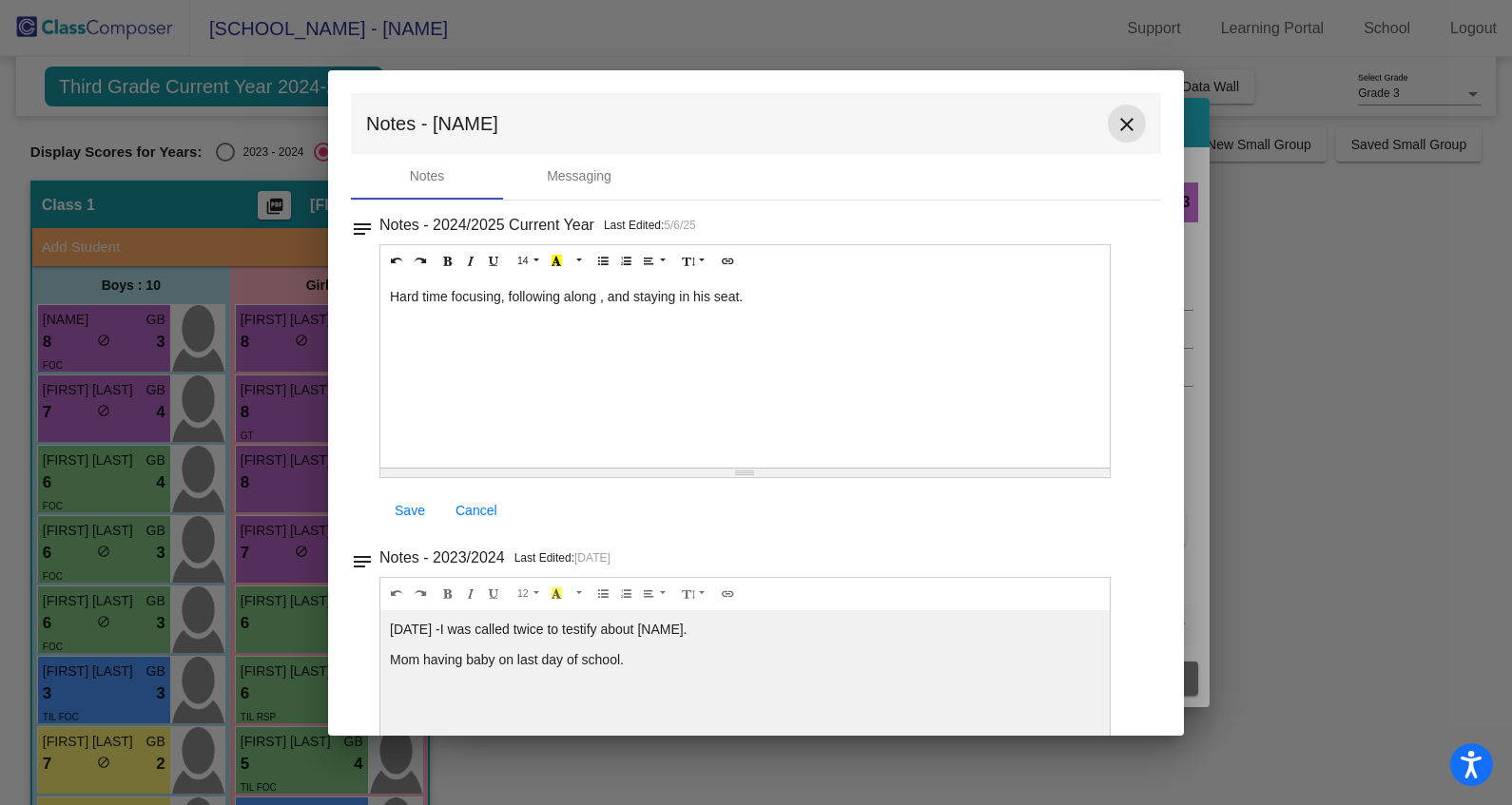click on "close" at bounding box center (1127, 125) 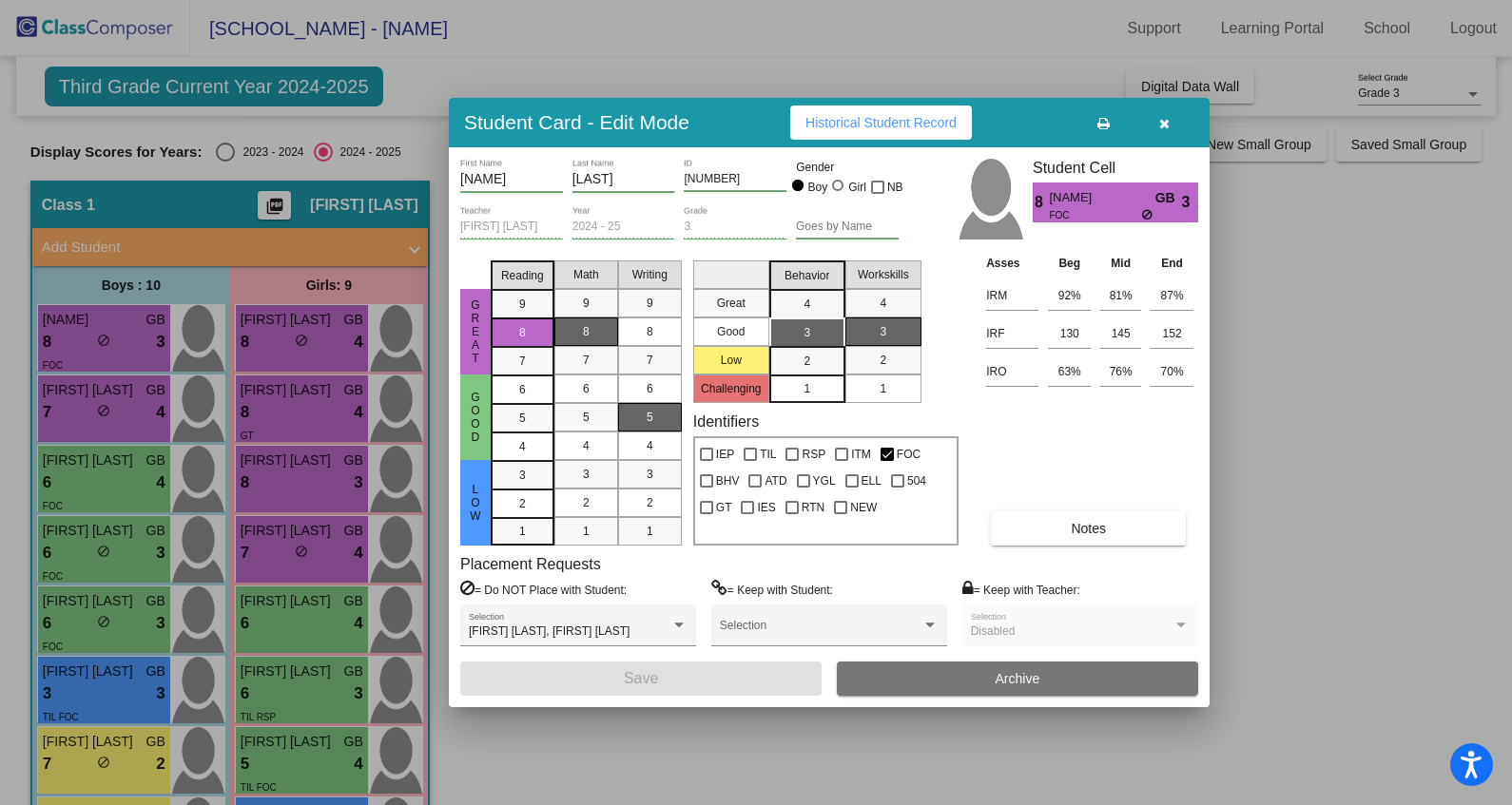 click at bounding box center (756, 402) 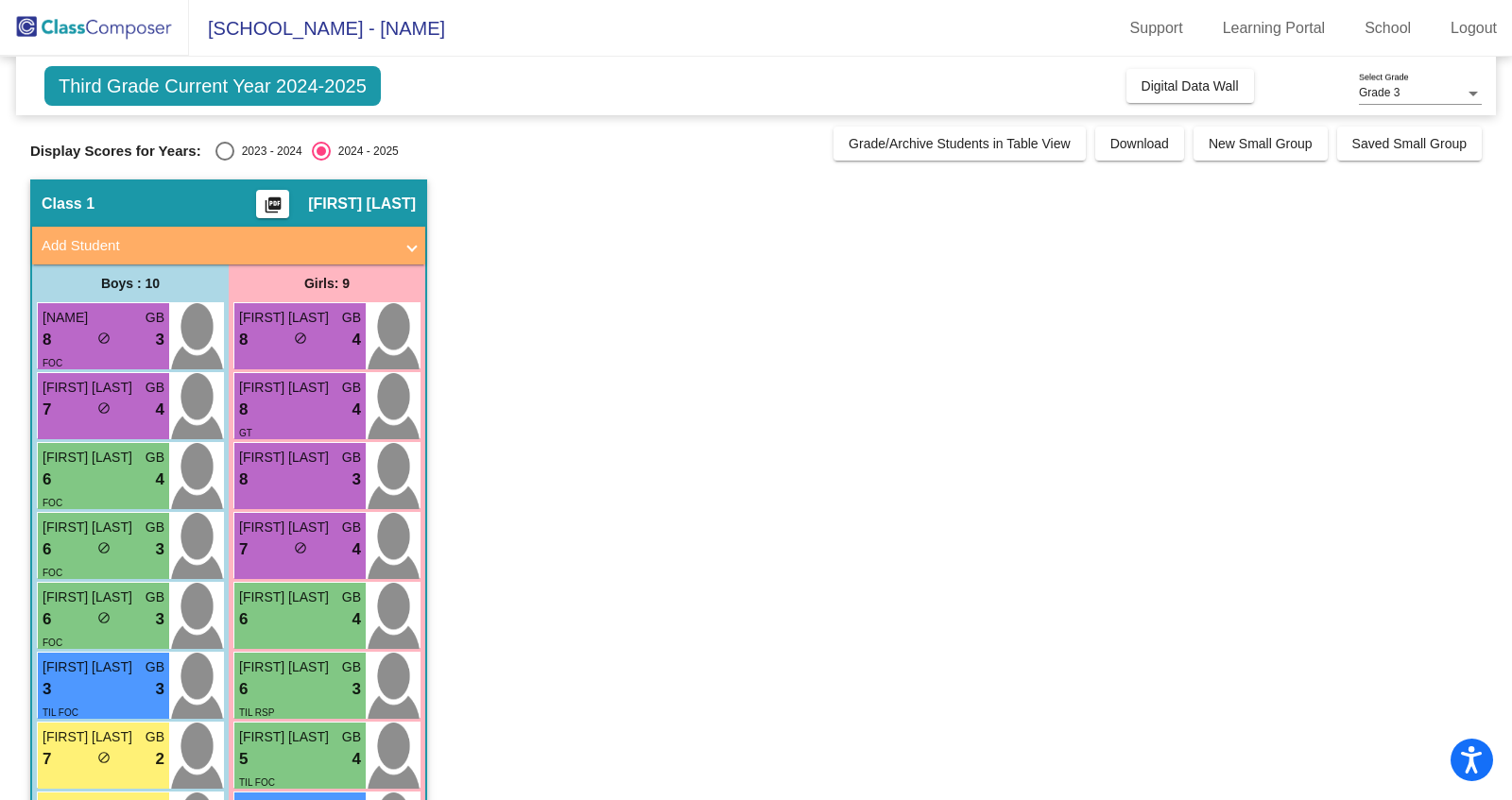 click on "7 lock do_not_disturb_alt 4" at bounding box center (103, 410) 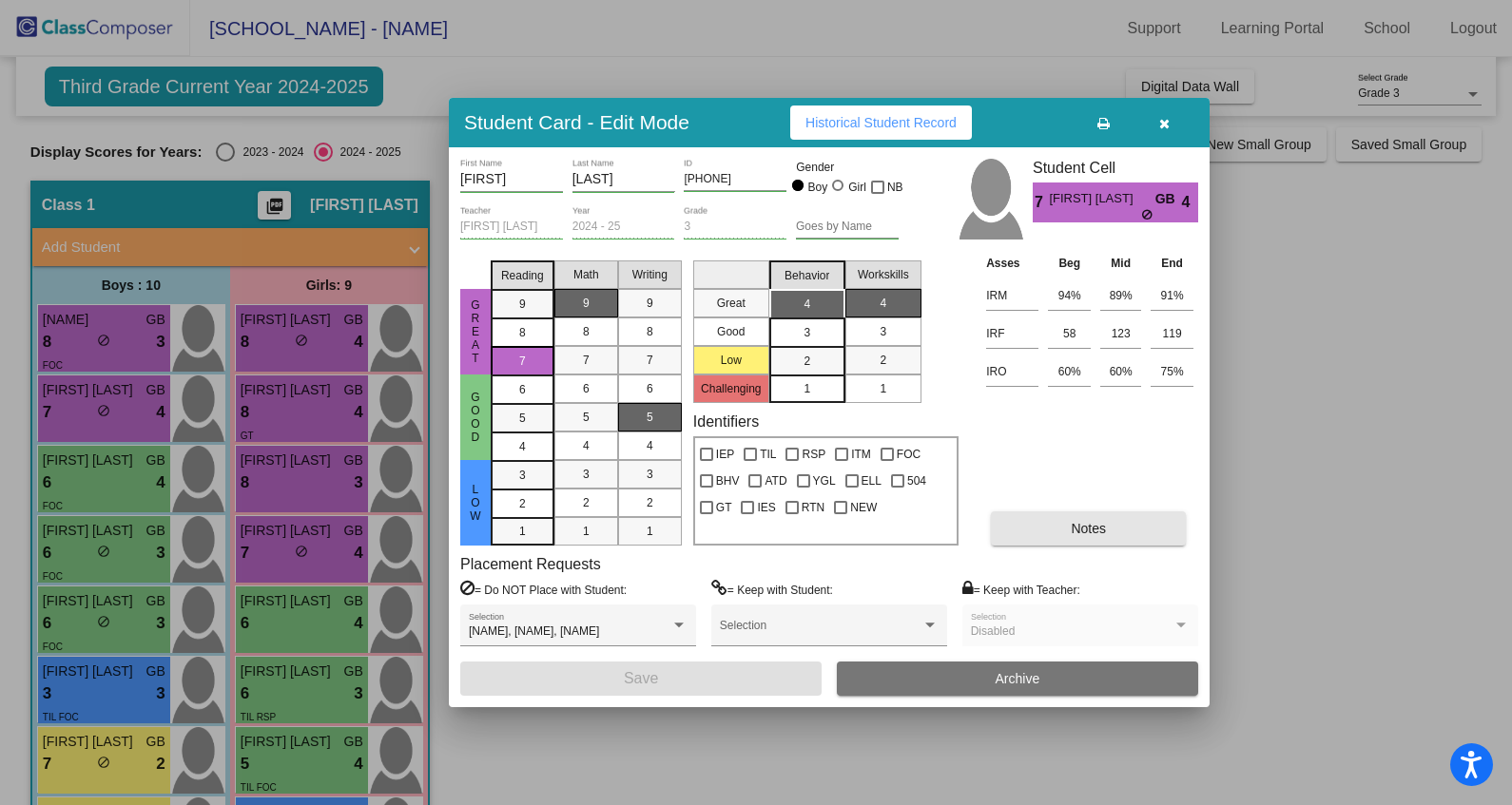 click on "Notes" at bounding box center (1088, 528) 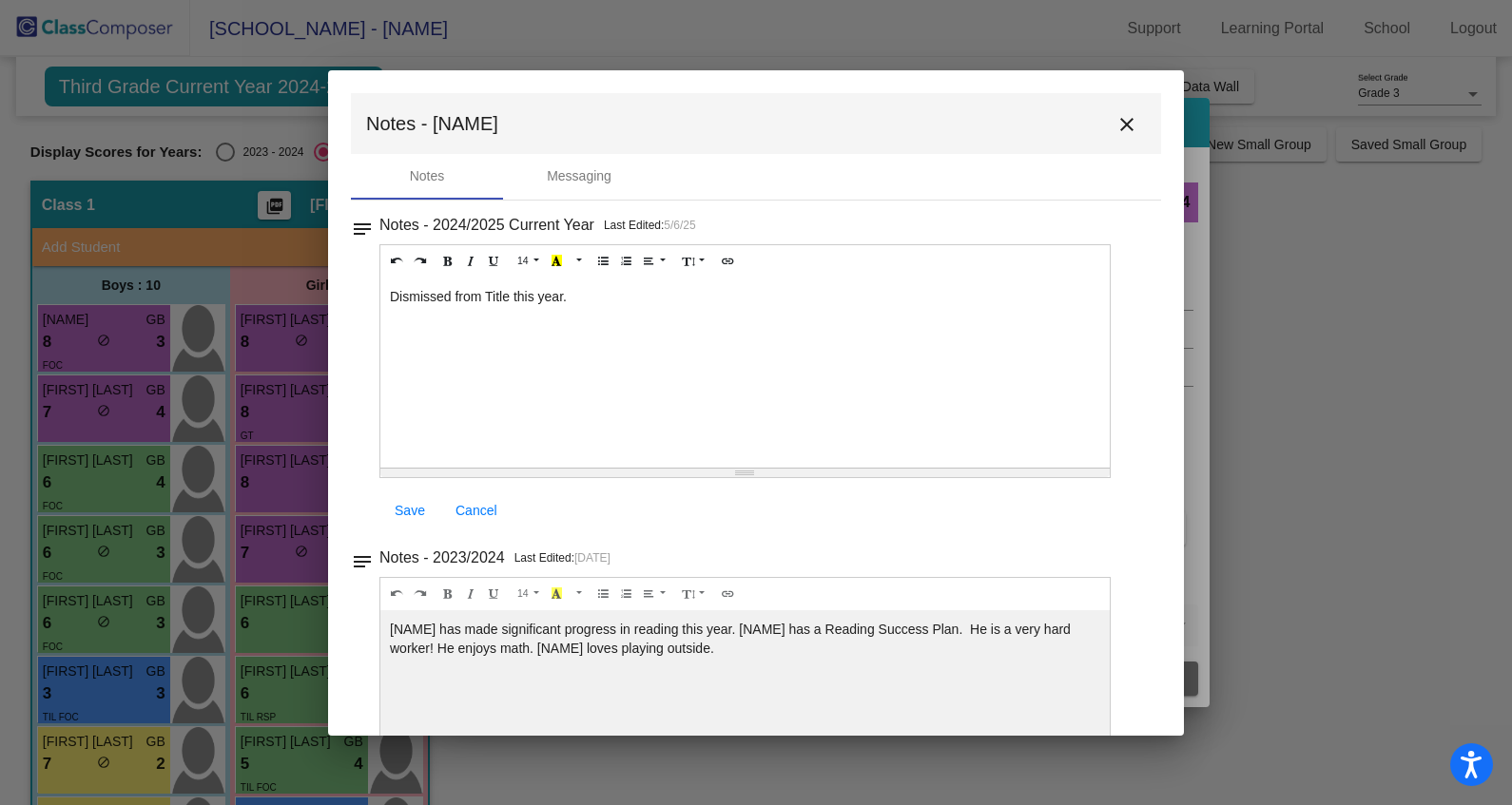 click on "Dismissed from Title this year." at bounding box center (745, 373) 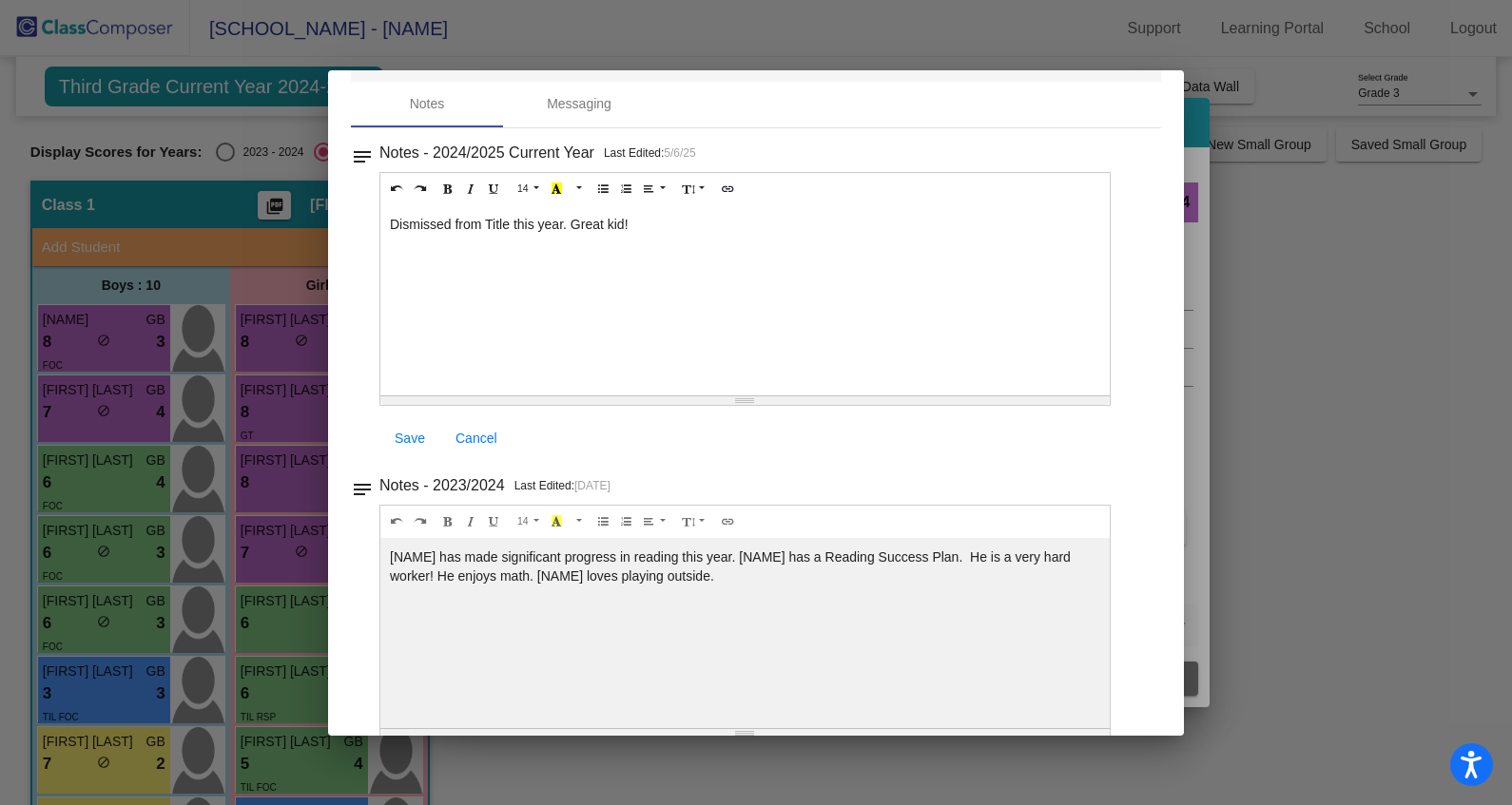 scroll, scrollTop: 0, scrollLeft: 0, axis: both 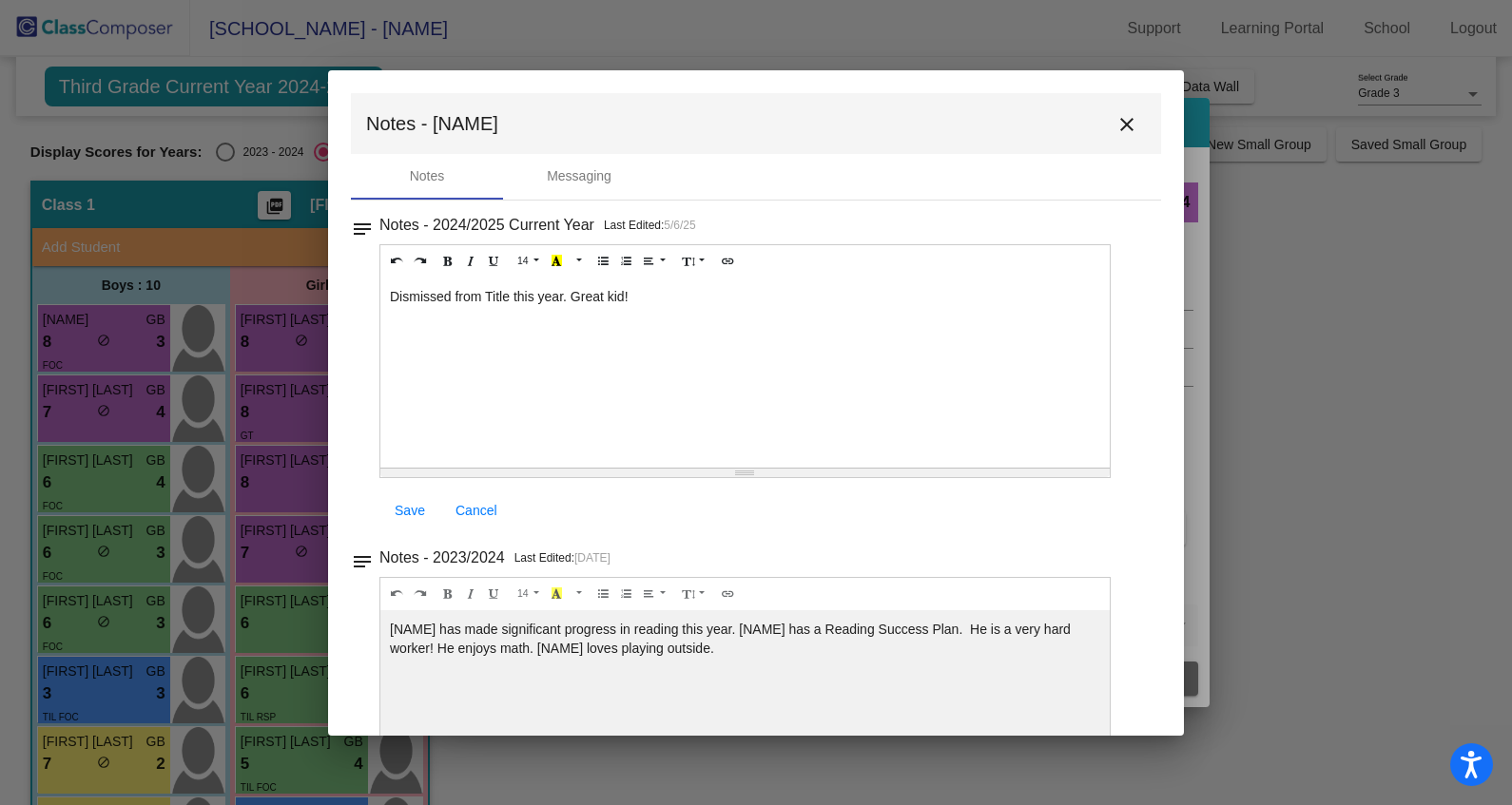 click on "close" at bounding box center [1127, 125] 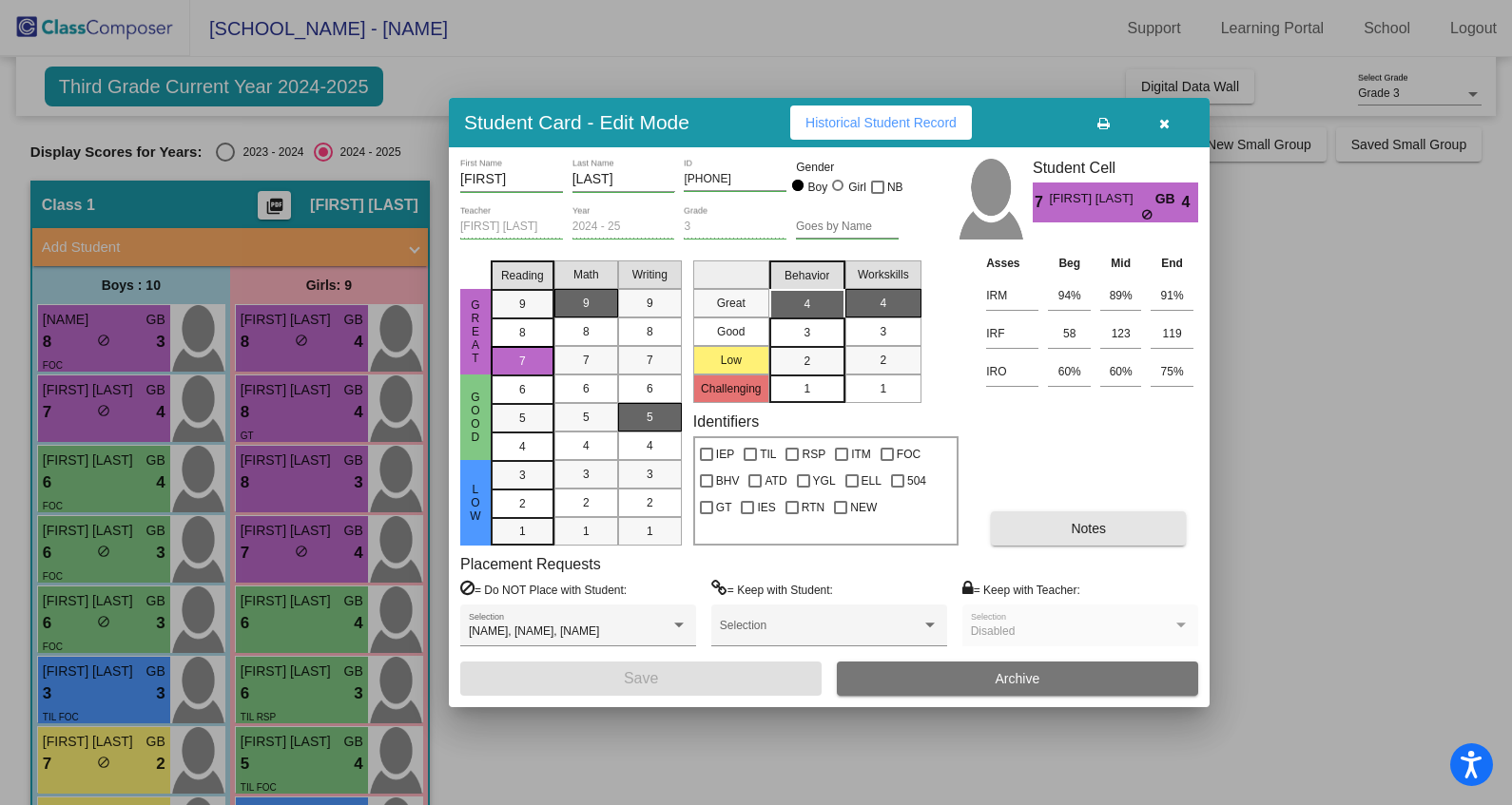 click on "Notes" at bounding box center (1088, 528) 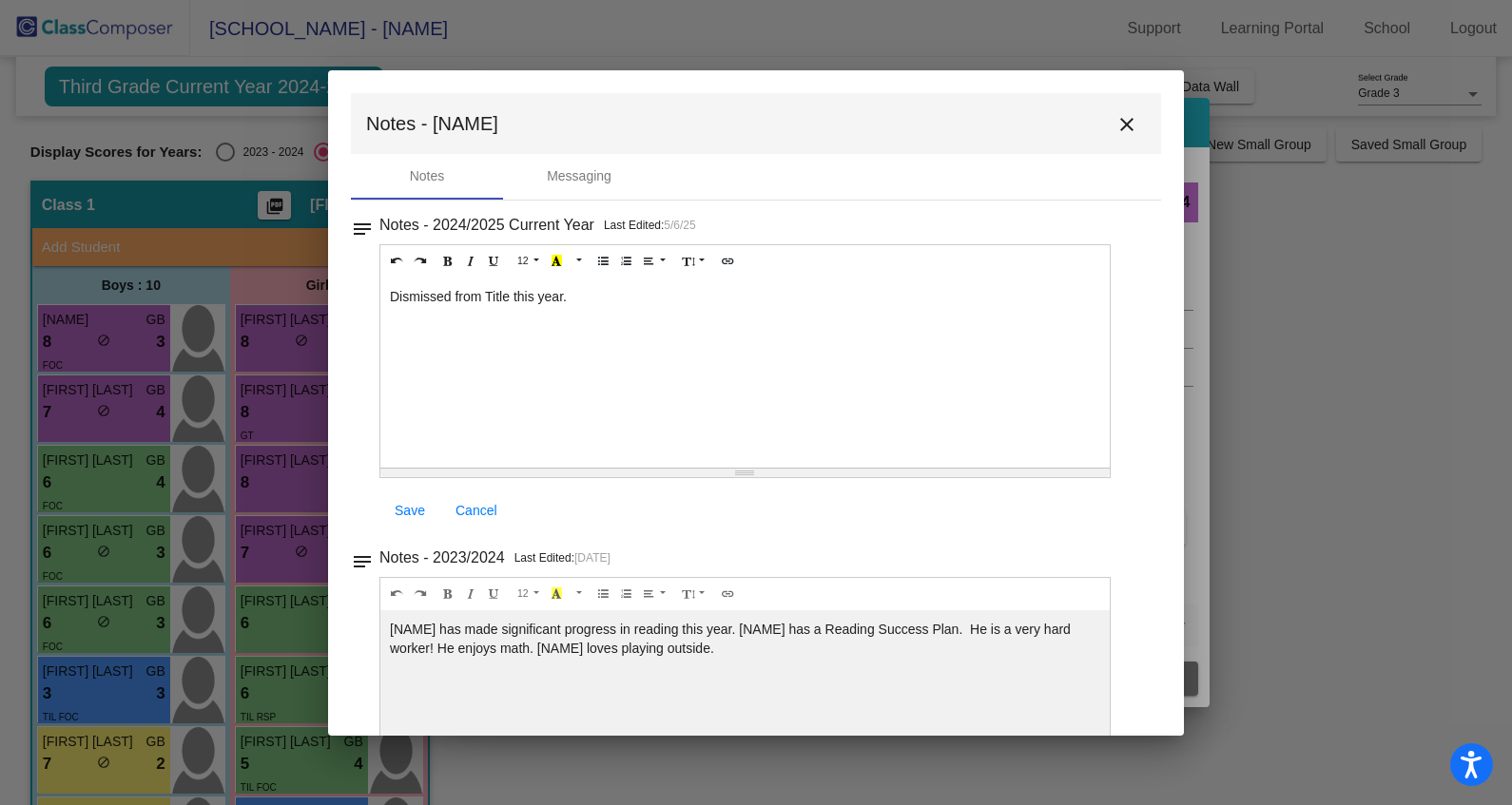 click on "close" at bounding box center [1127, 125] 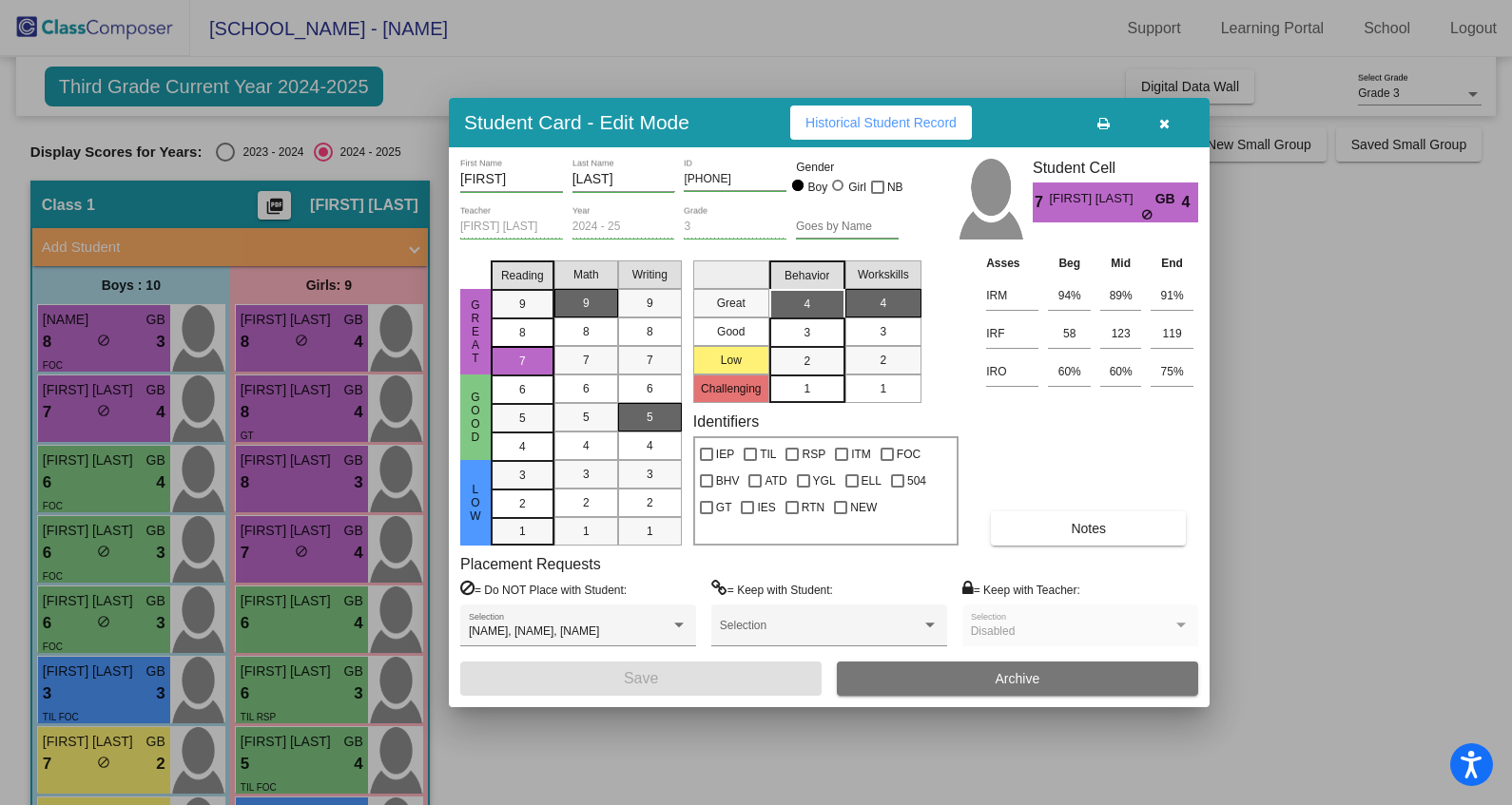 click at bounding box center [756, 402] 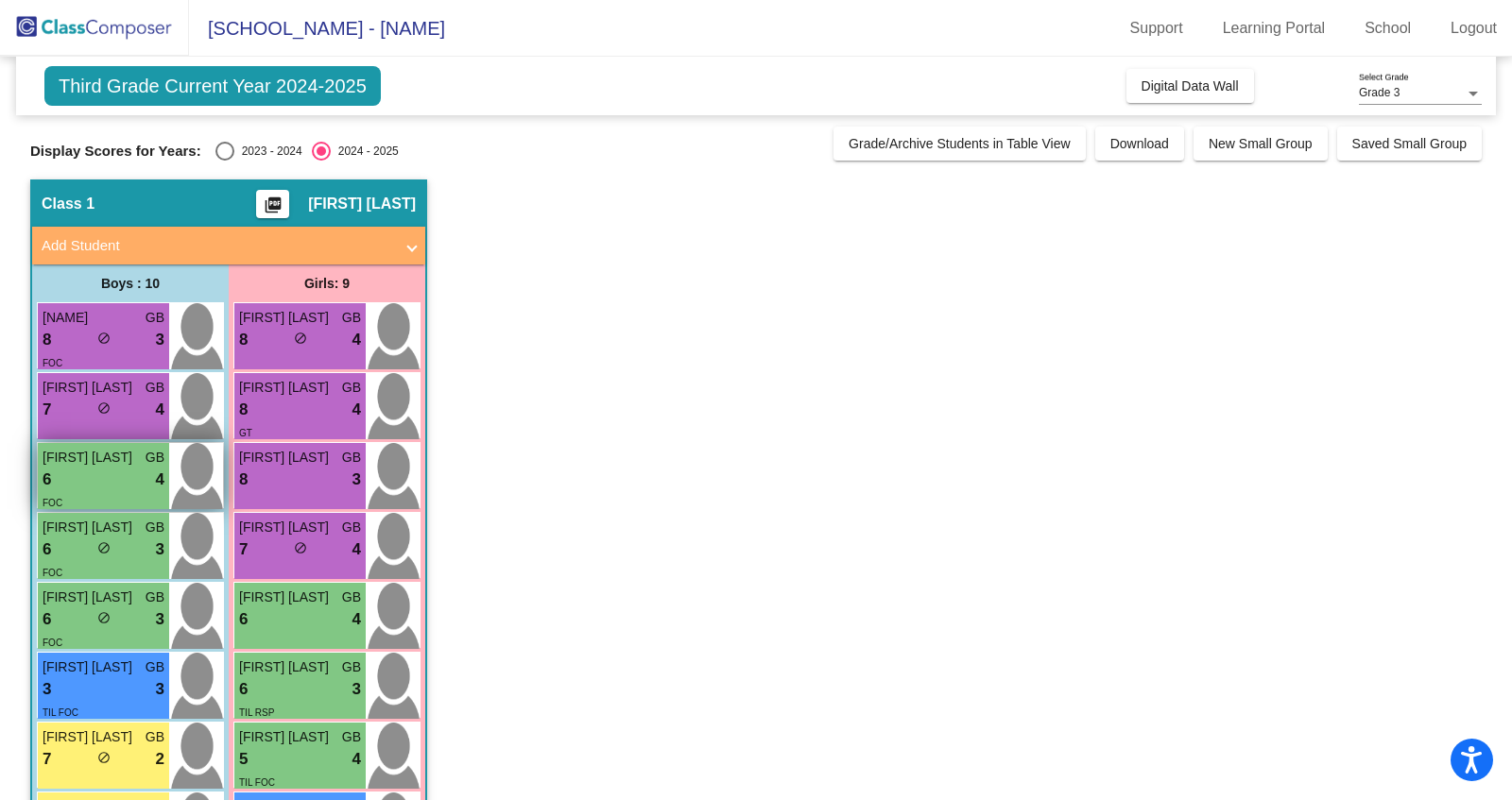 click on "6 lock do_not_disturb_alt 4" at bounding box center (103, 480) 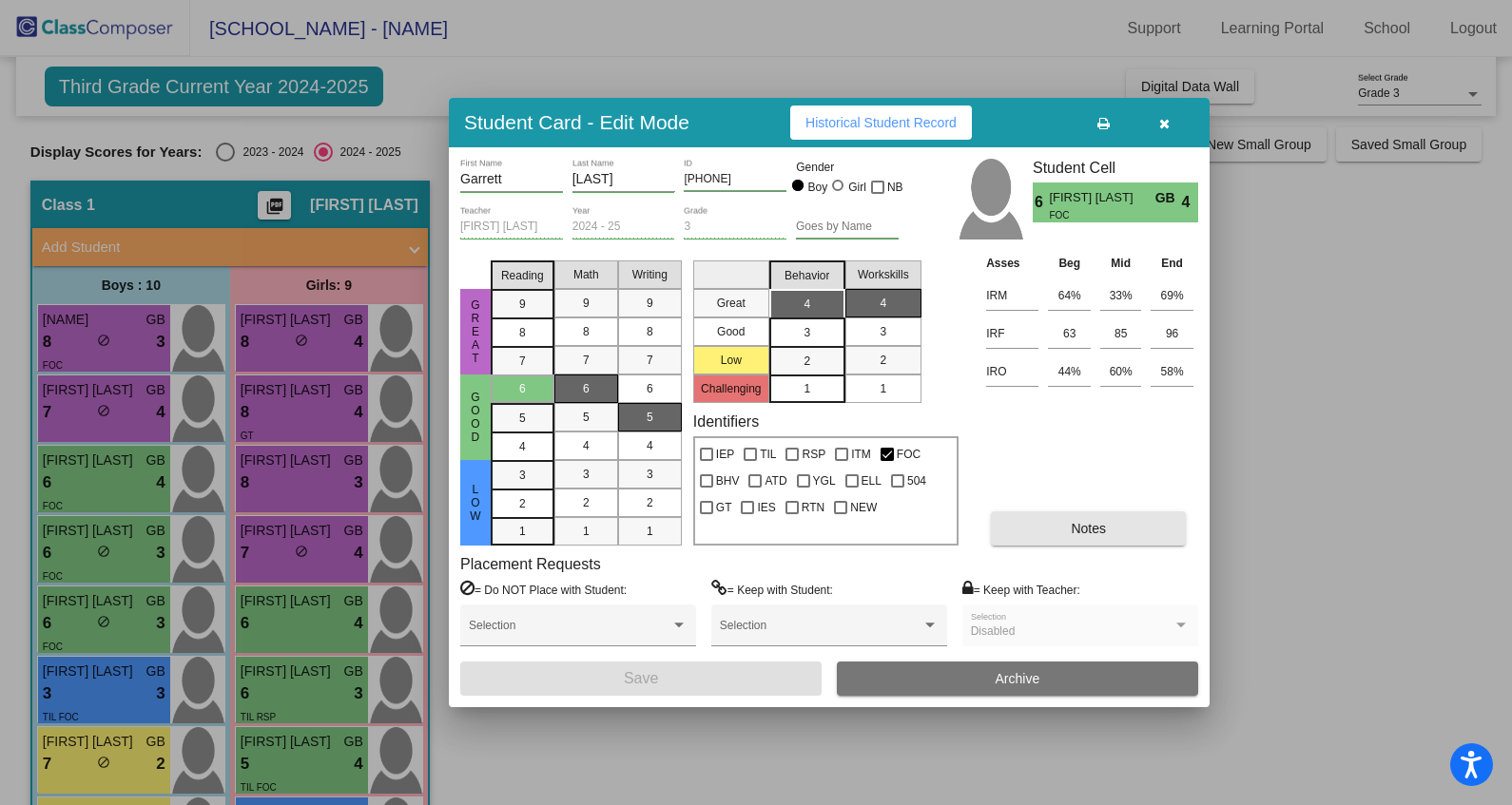 click on "Notes" at bounding box center [1088, 528] 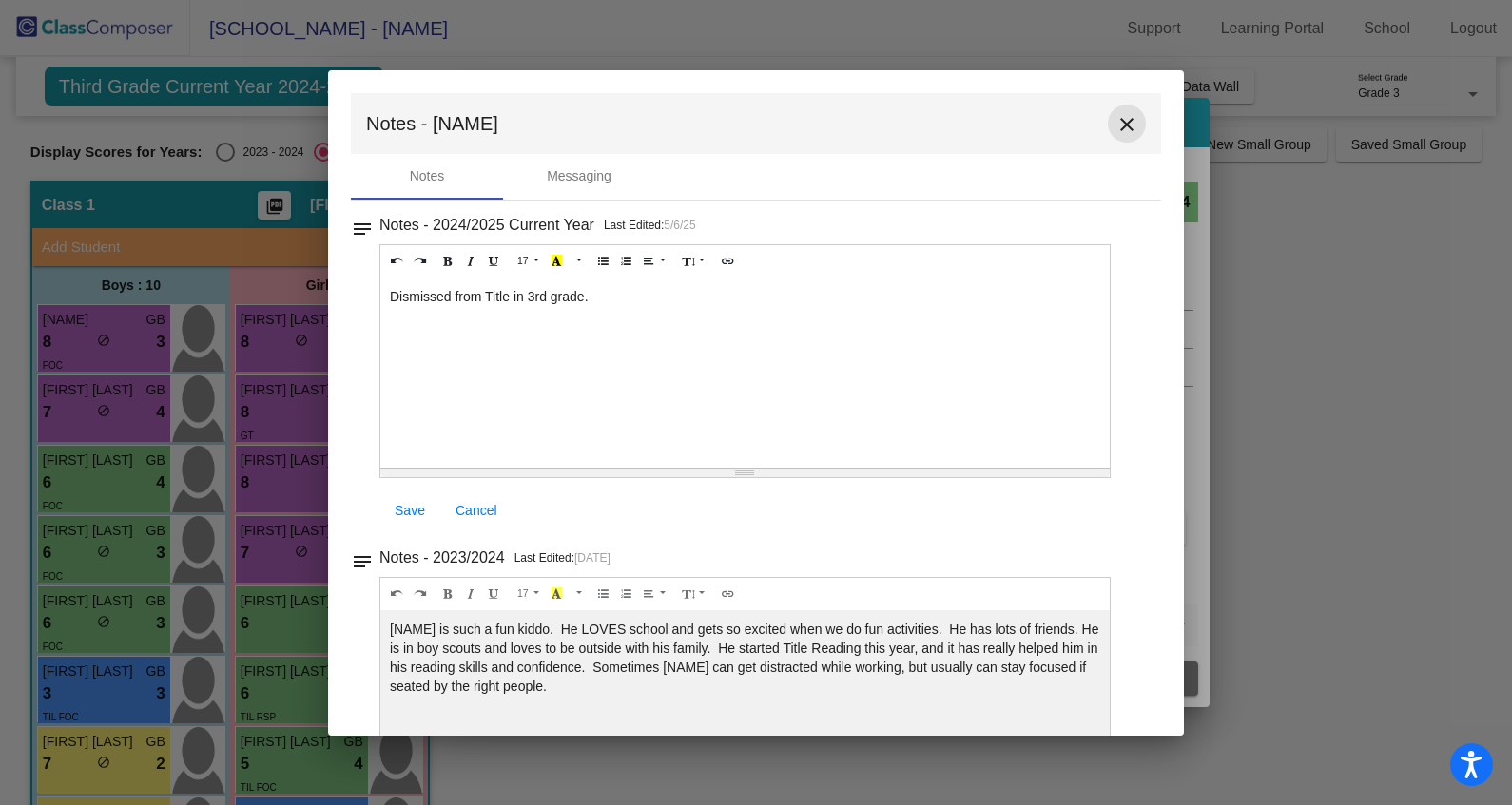click on "close" at bounding box center [1127, 125] 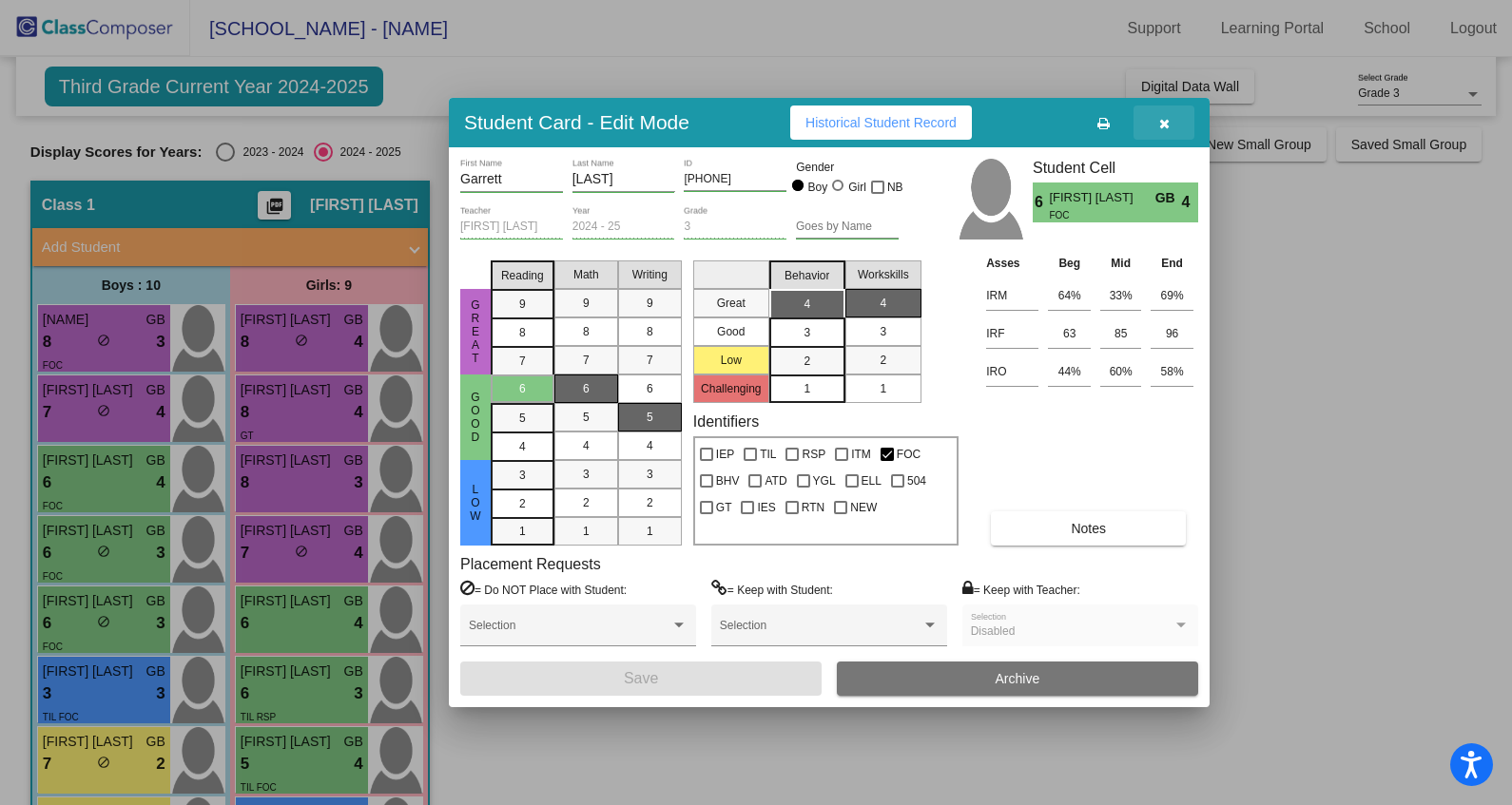 click at bounding box center (1164, 124) 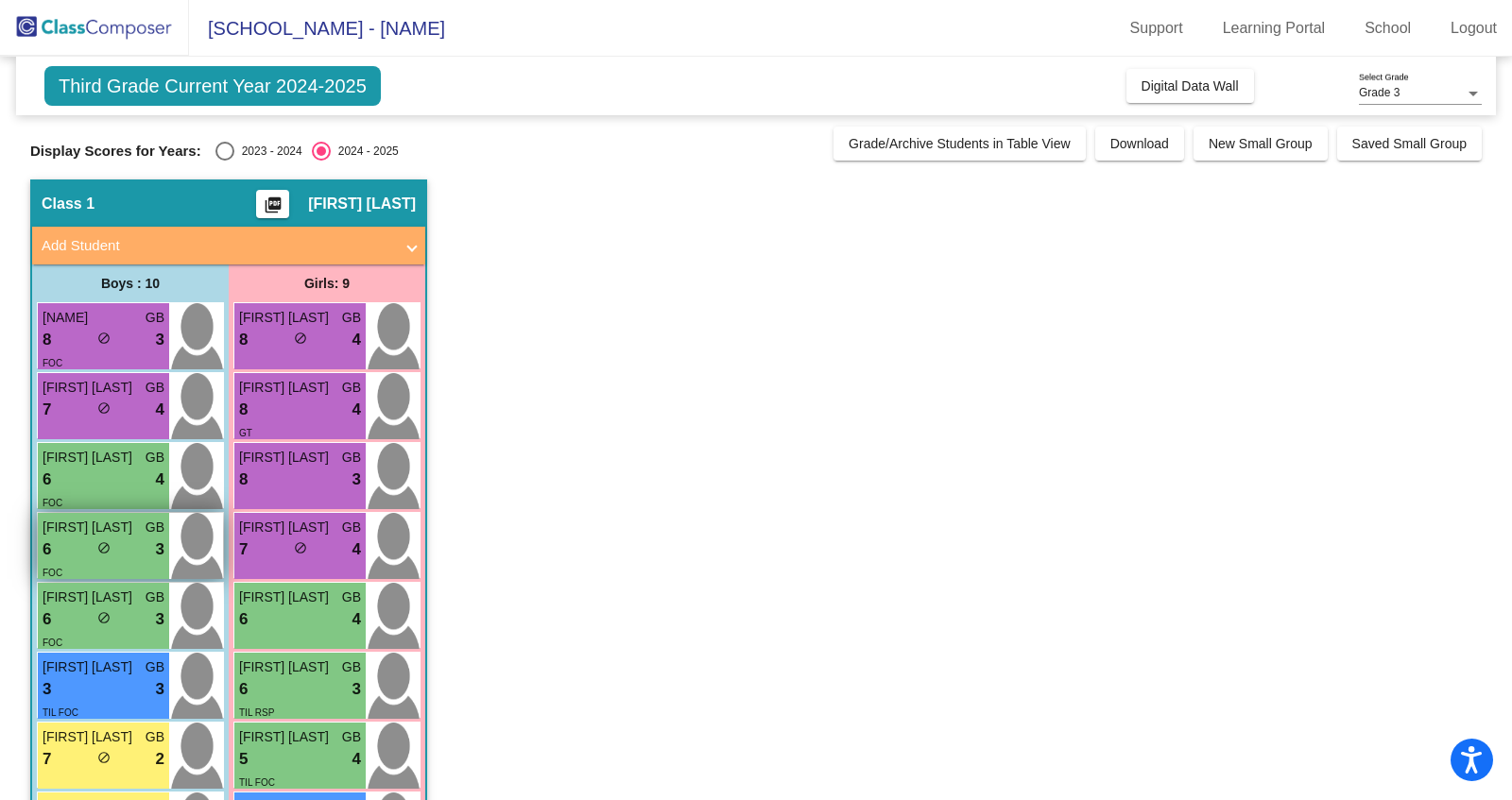 click on "6 lock do_not_disturb_alt 3" at bounding box center (103, 550) 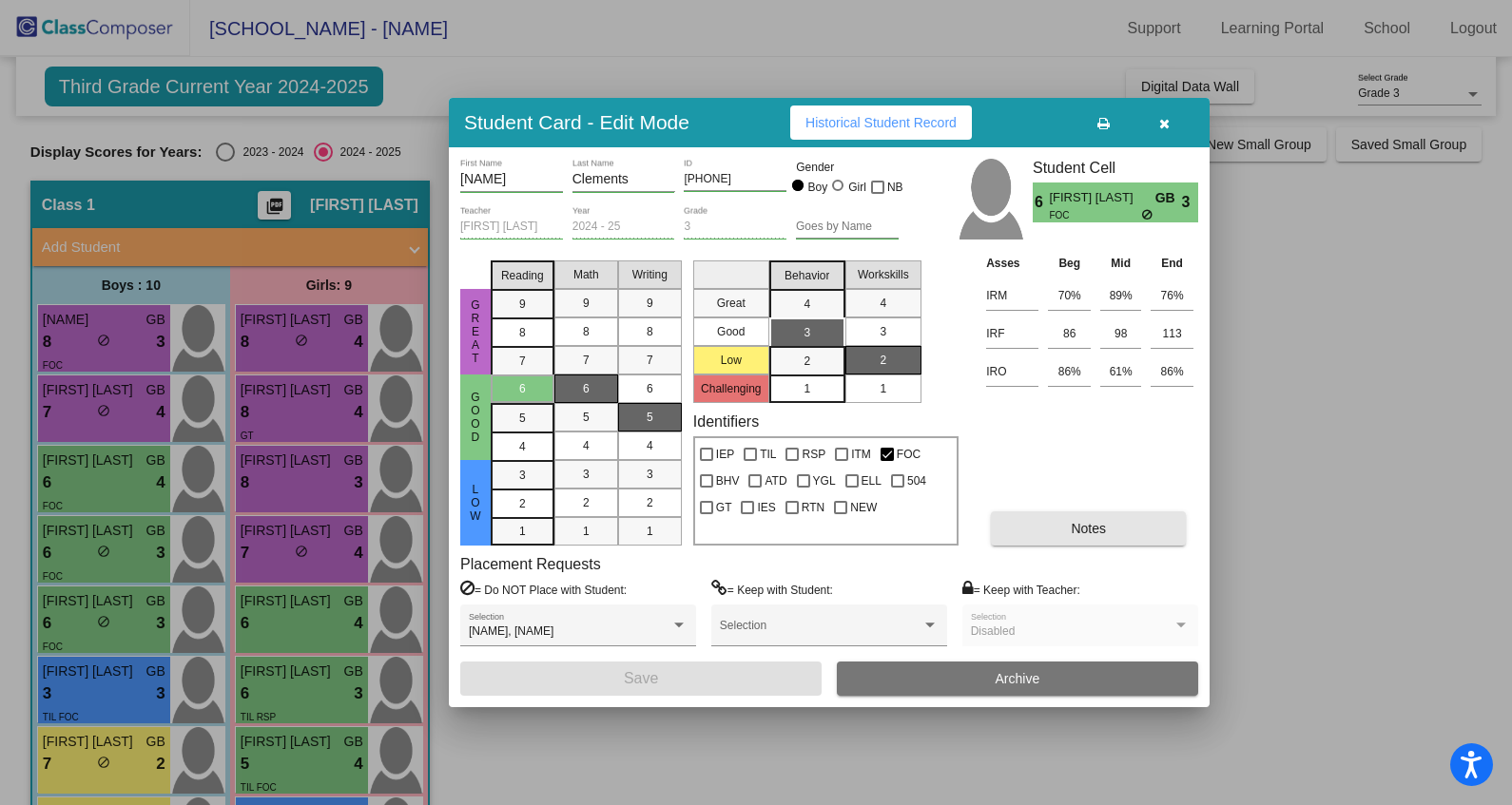 click on "Notes" at bounding box center [1088, 528] 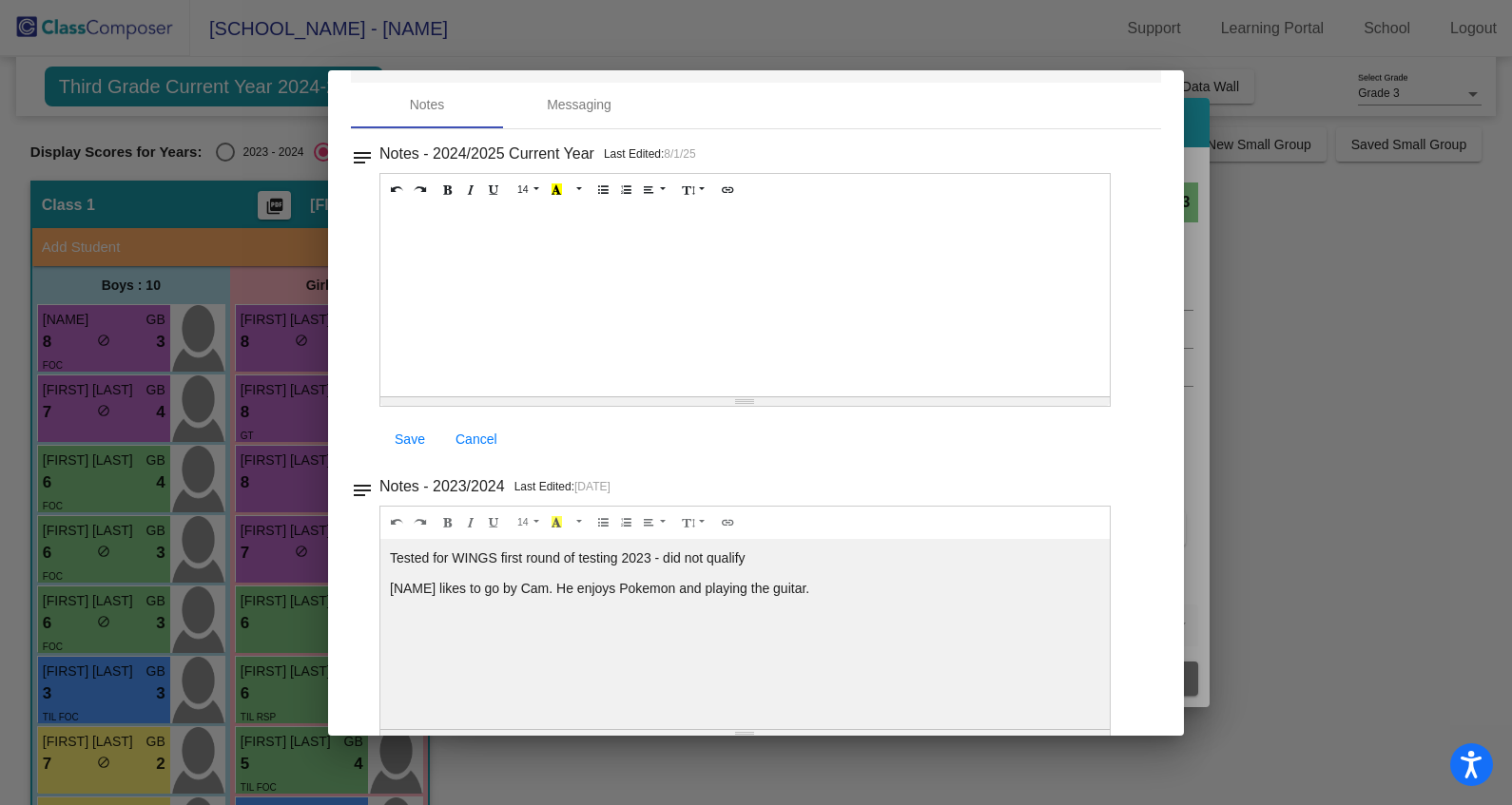 scroll, scrollTop: 76, scrollLeft: 0, axis: vertical 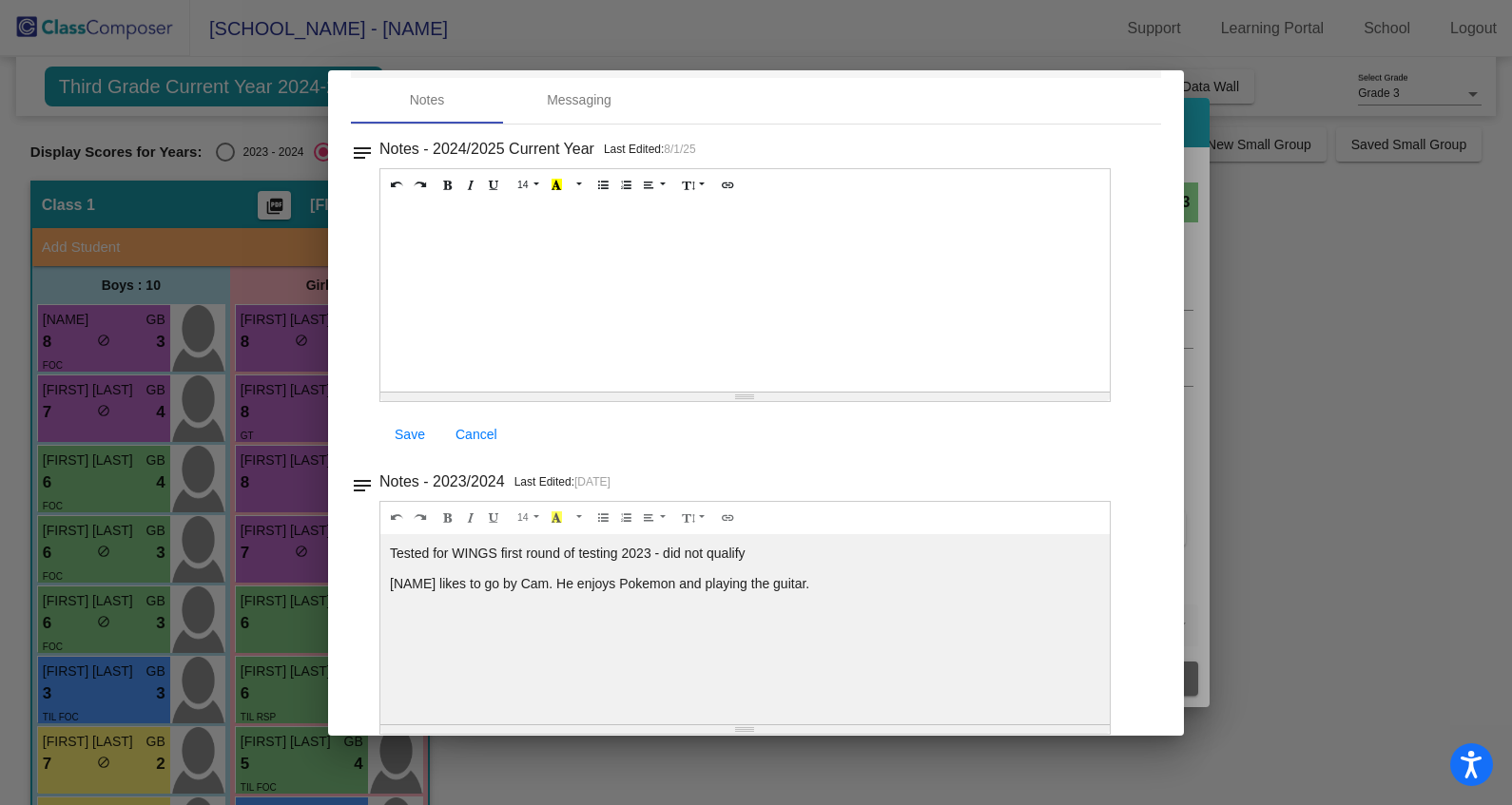 click on "Notes - 2024/2025 Current Year" at bounding box center [487, 149] 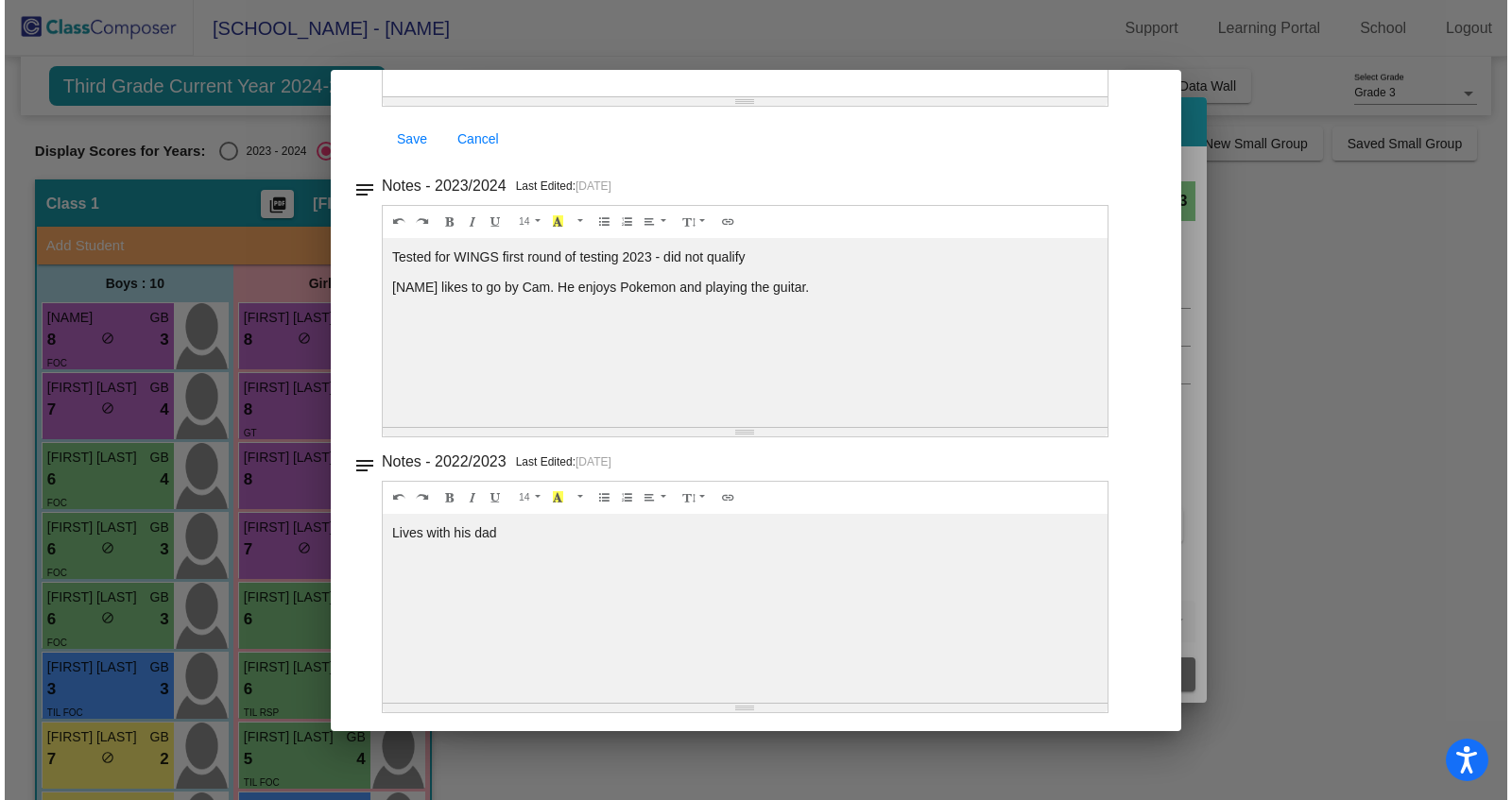 scroll, scrollTop: 0, scrollLeft: 0, axis: both 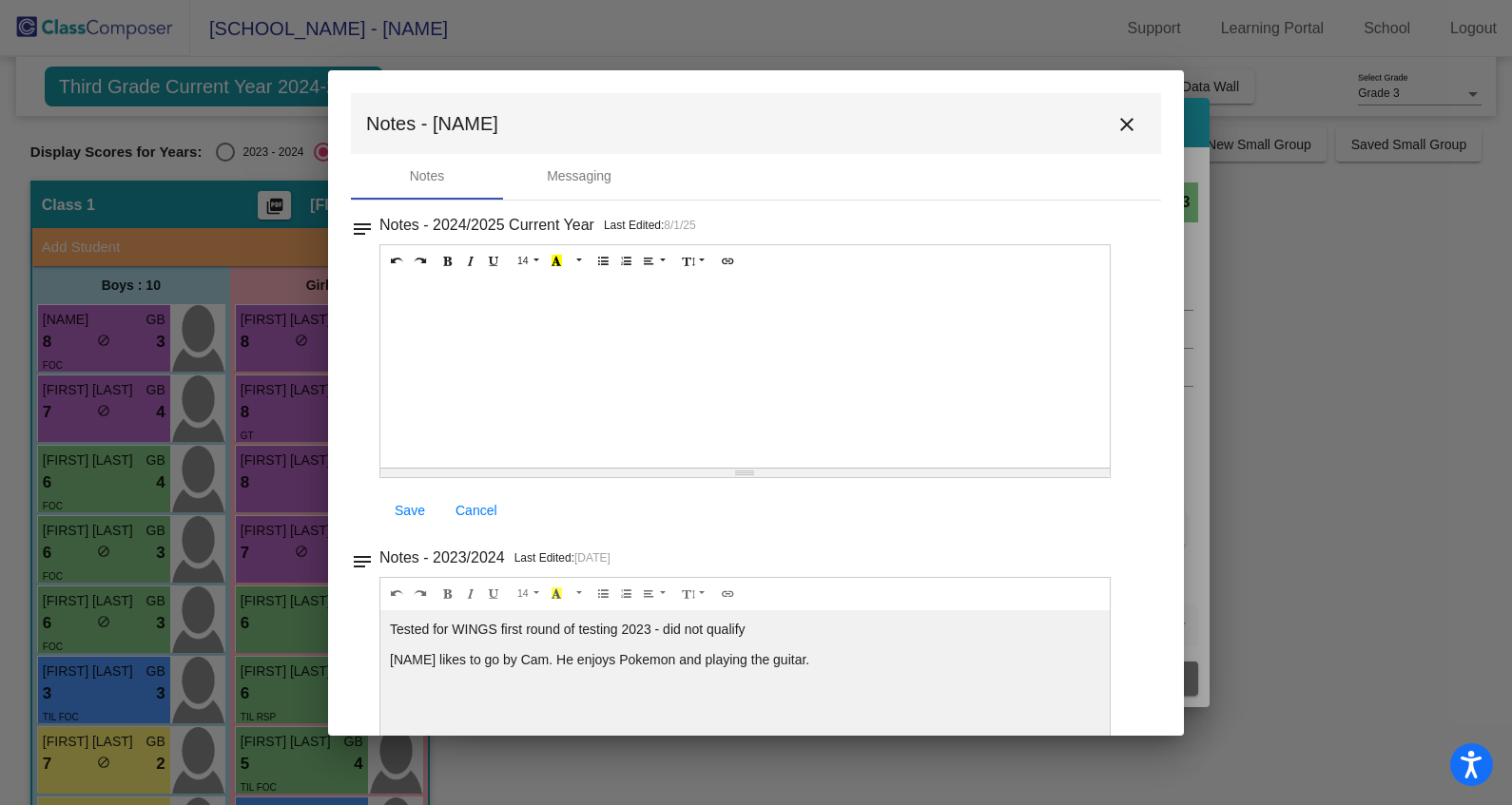 click on "close" at bounding box center (1127, 125) 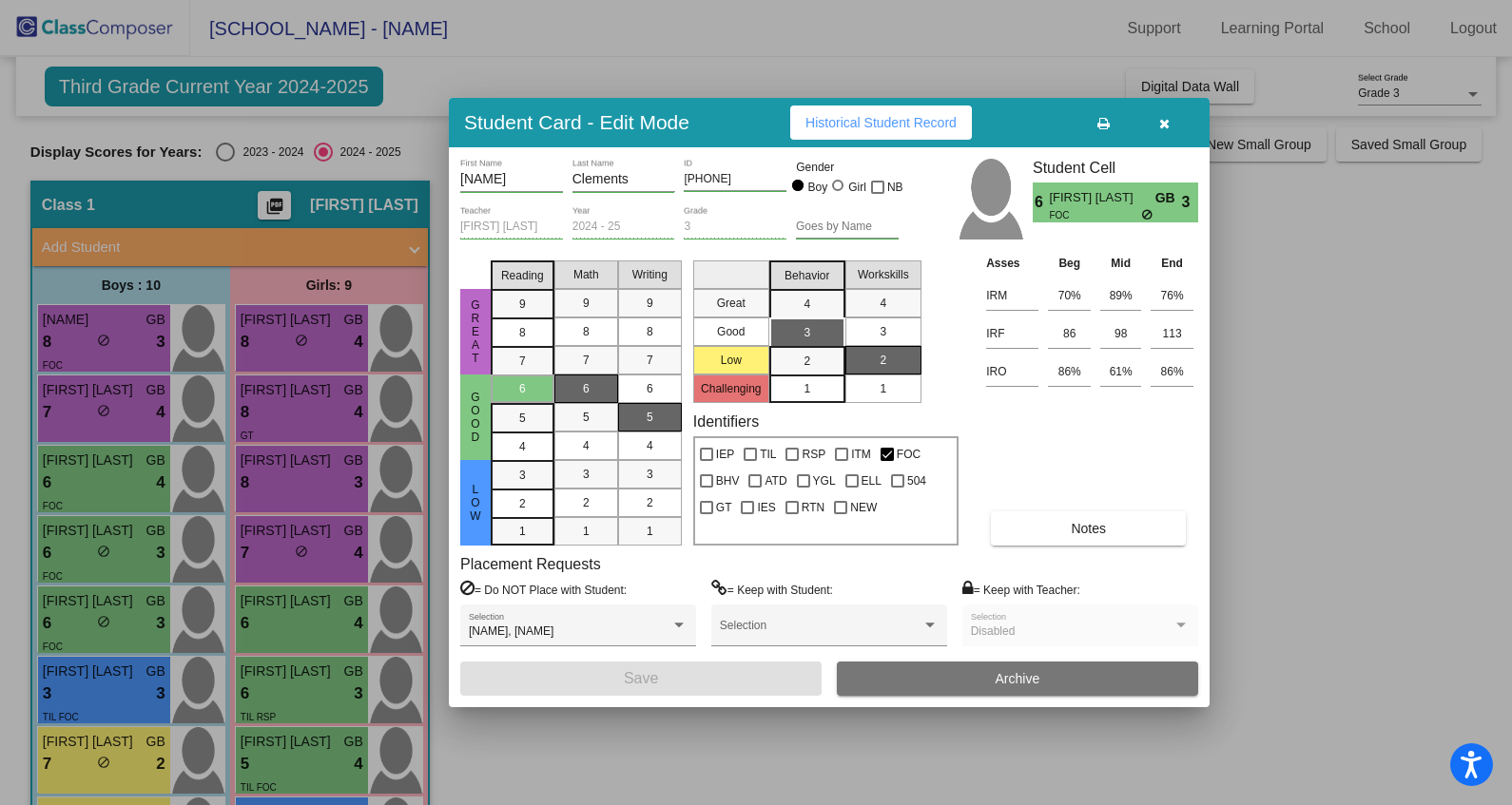 click at bounding box center (1164, 124) 